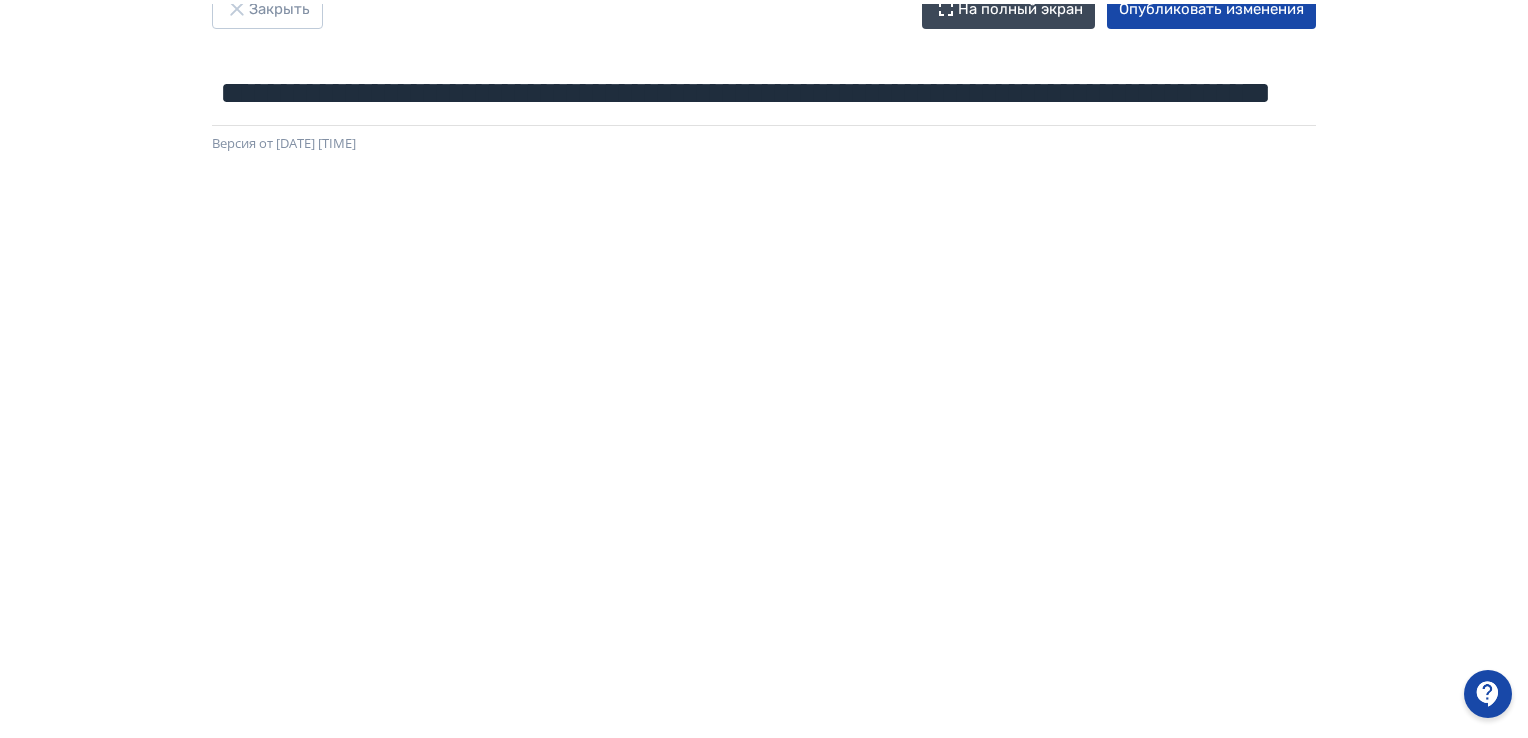 scroll, scrollTop: 0, scrollLeft: 0, axis: both 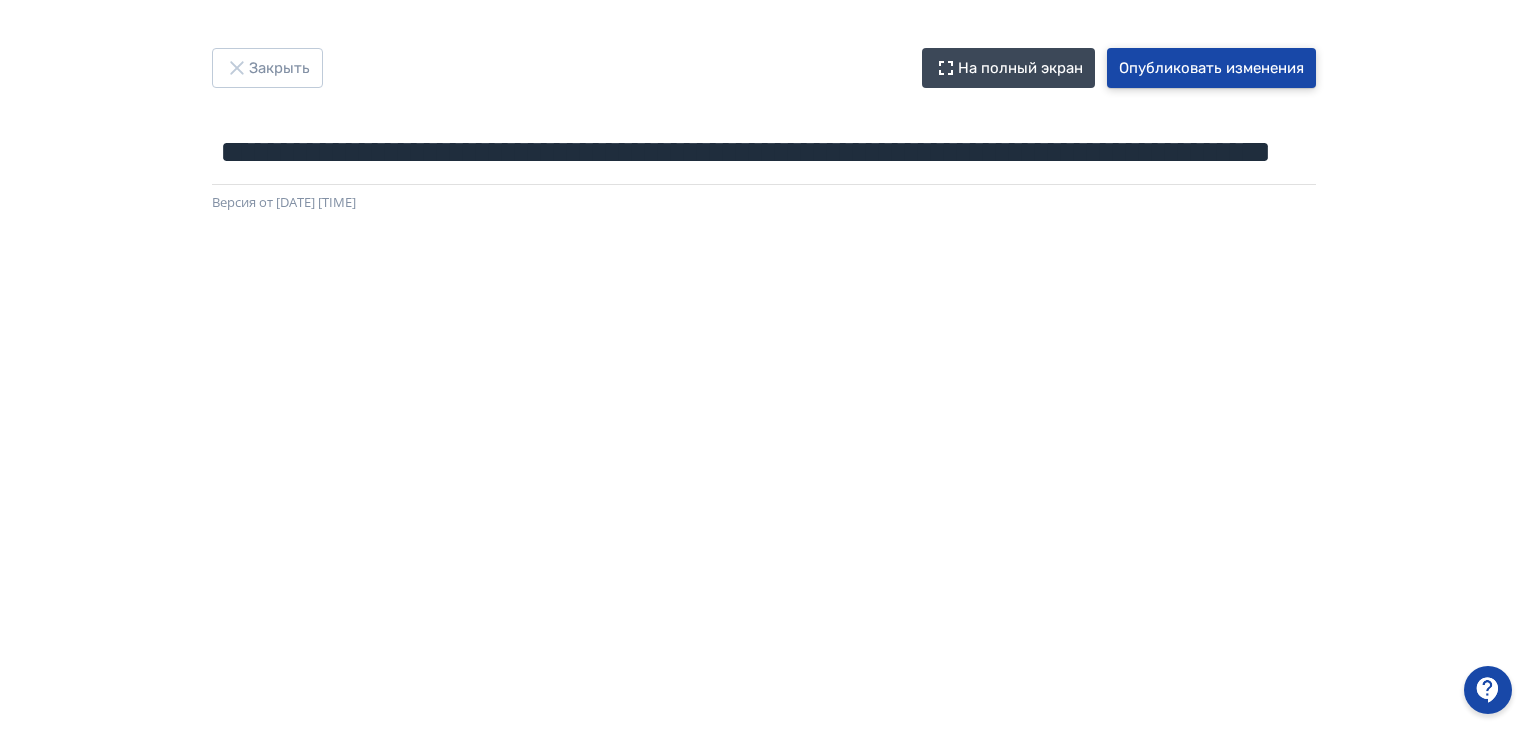 click on "Опубликовать изменения" at bounding box center (1211, 68) 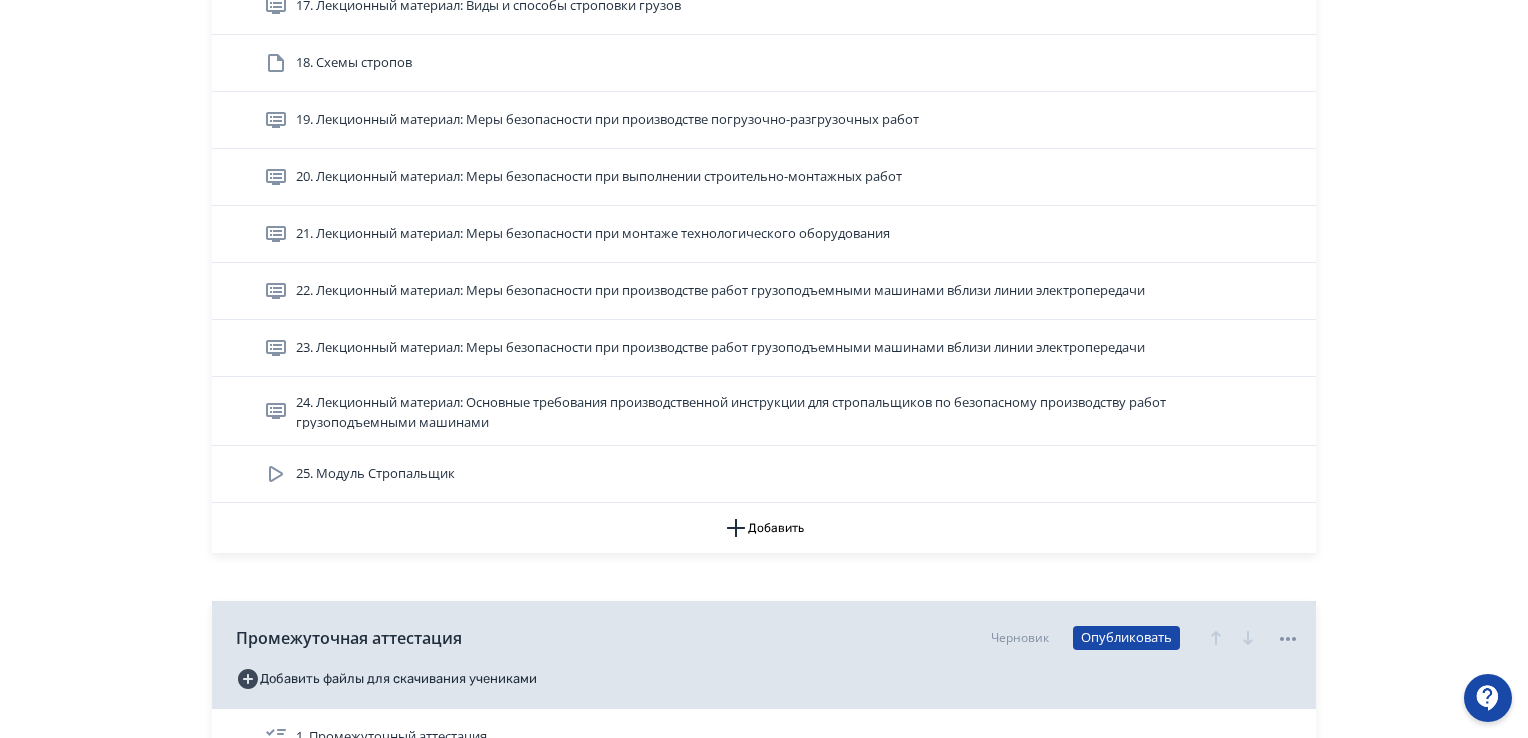 scroll, scrollTop: 1600, scrollLeft: 0, axis: vertical 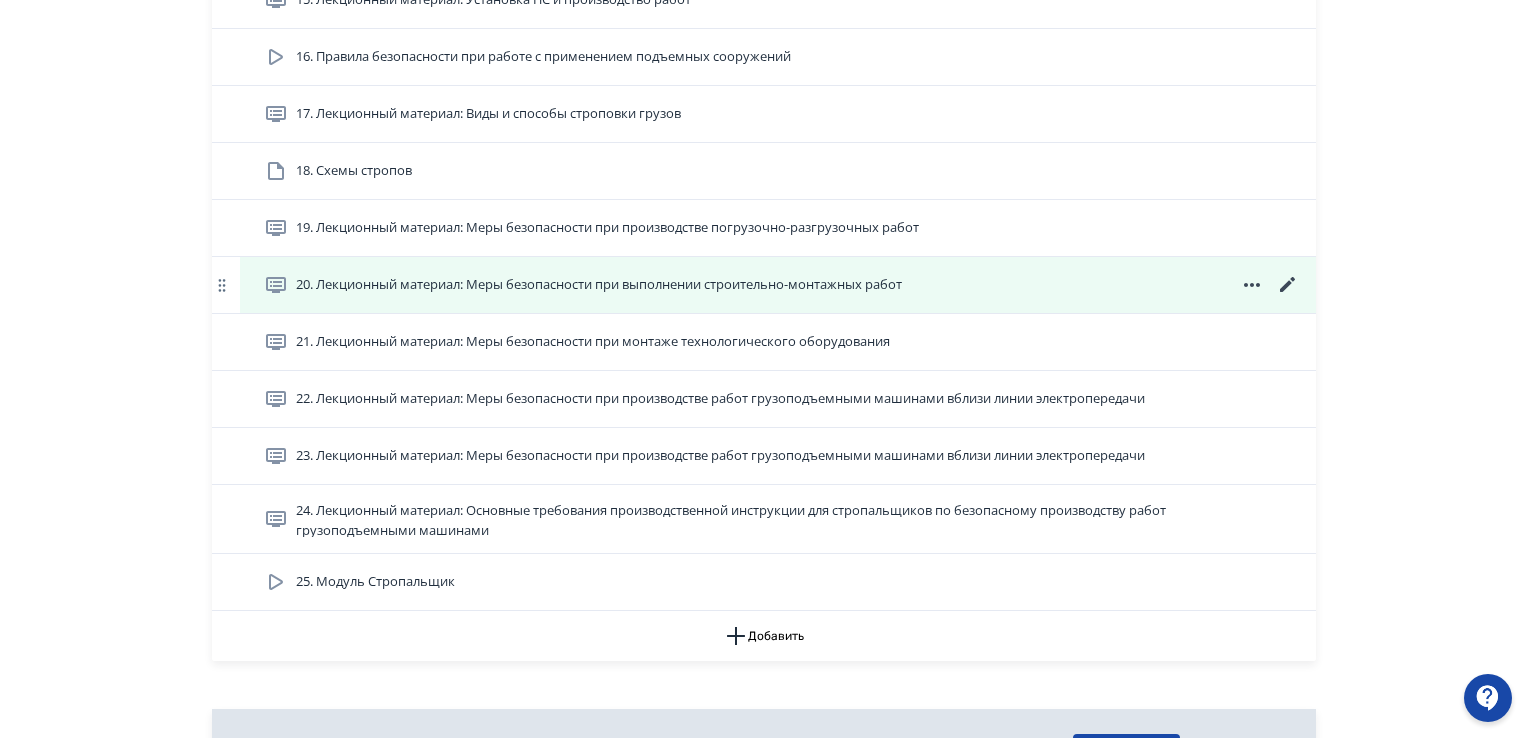 click on "20. Лекционный материал: Меры безопасности при выполнении строительно-монтажных работ" at bounding box center [599, 285] 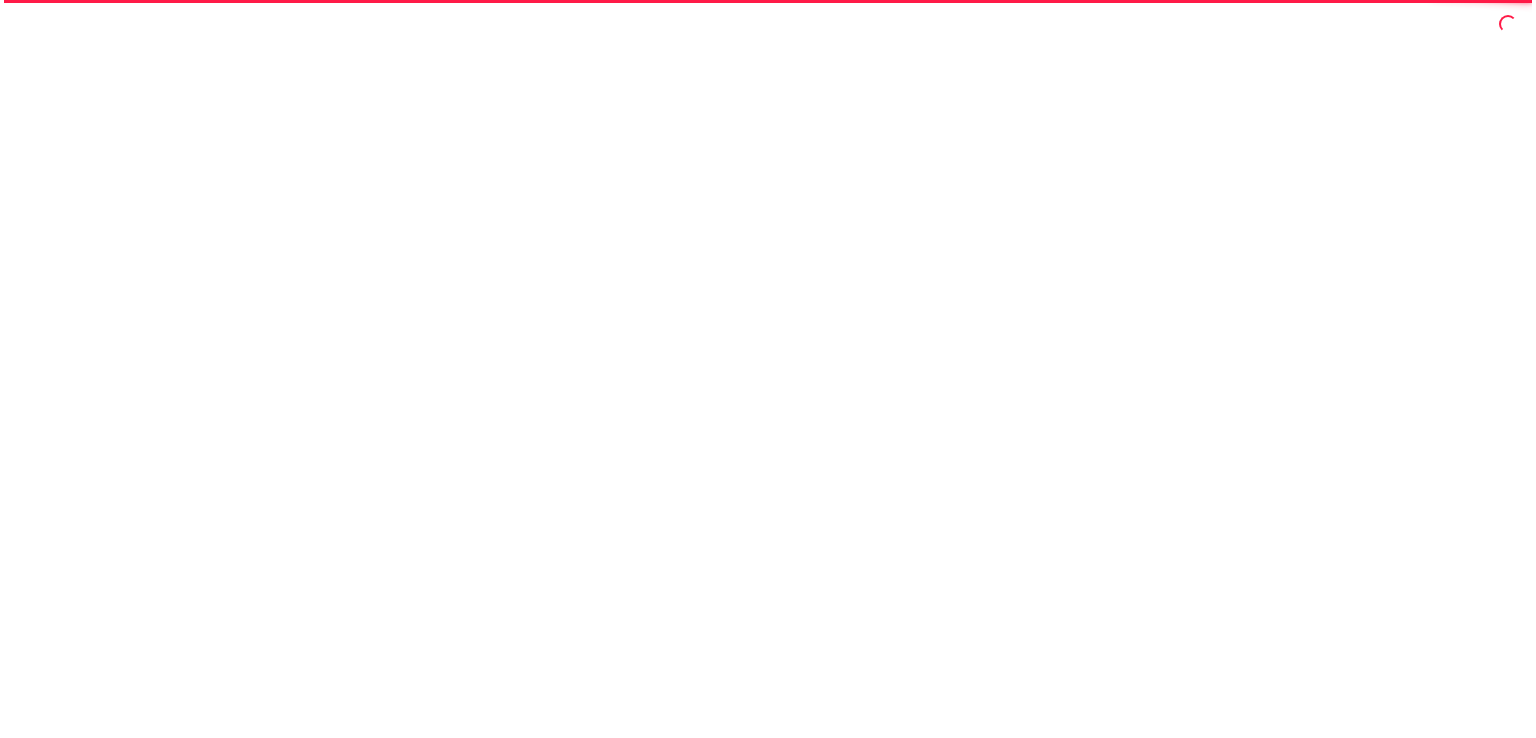 scroll, scrollTop: 0, scrollLeft: 0, axis: both 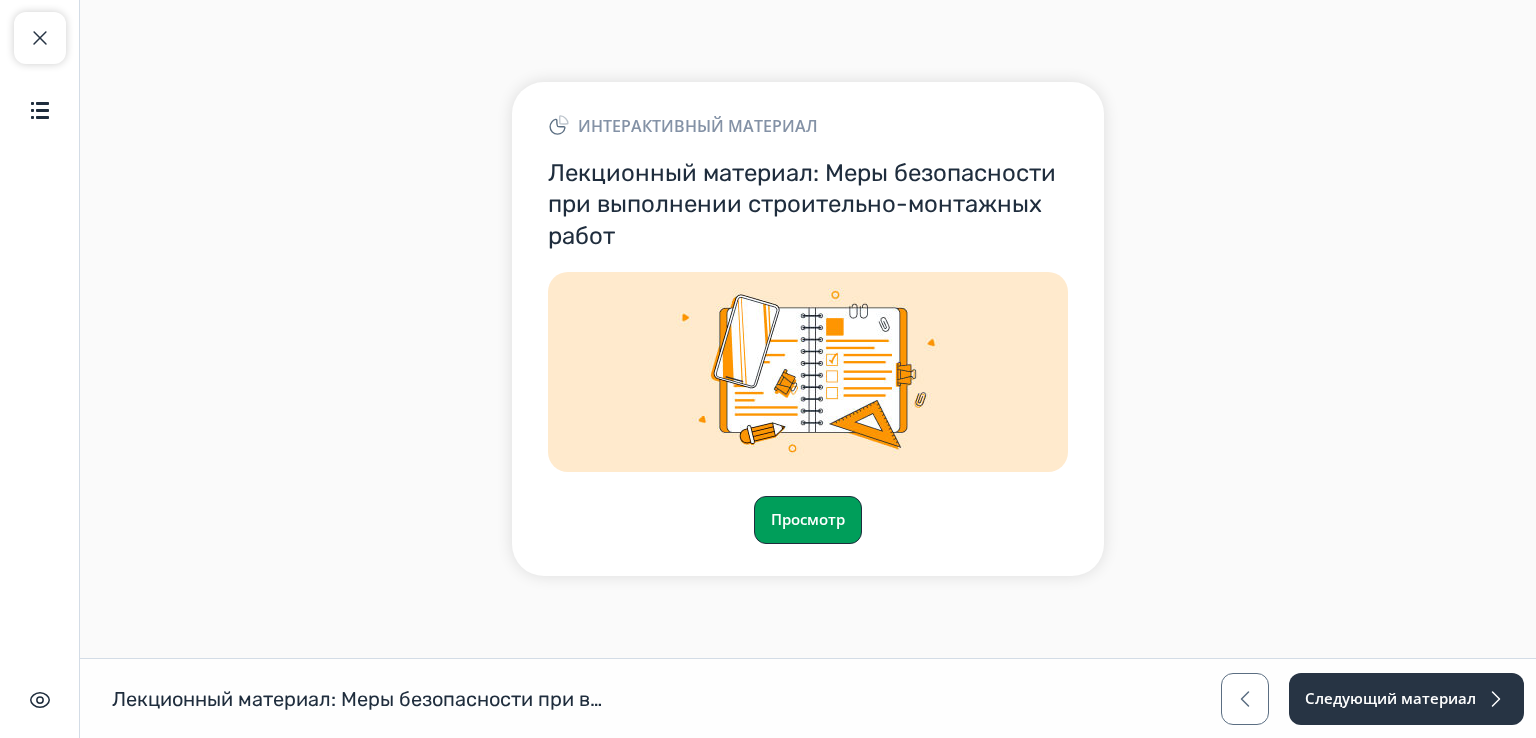 click on "Просмотр" at bounding box center (808, 520) 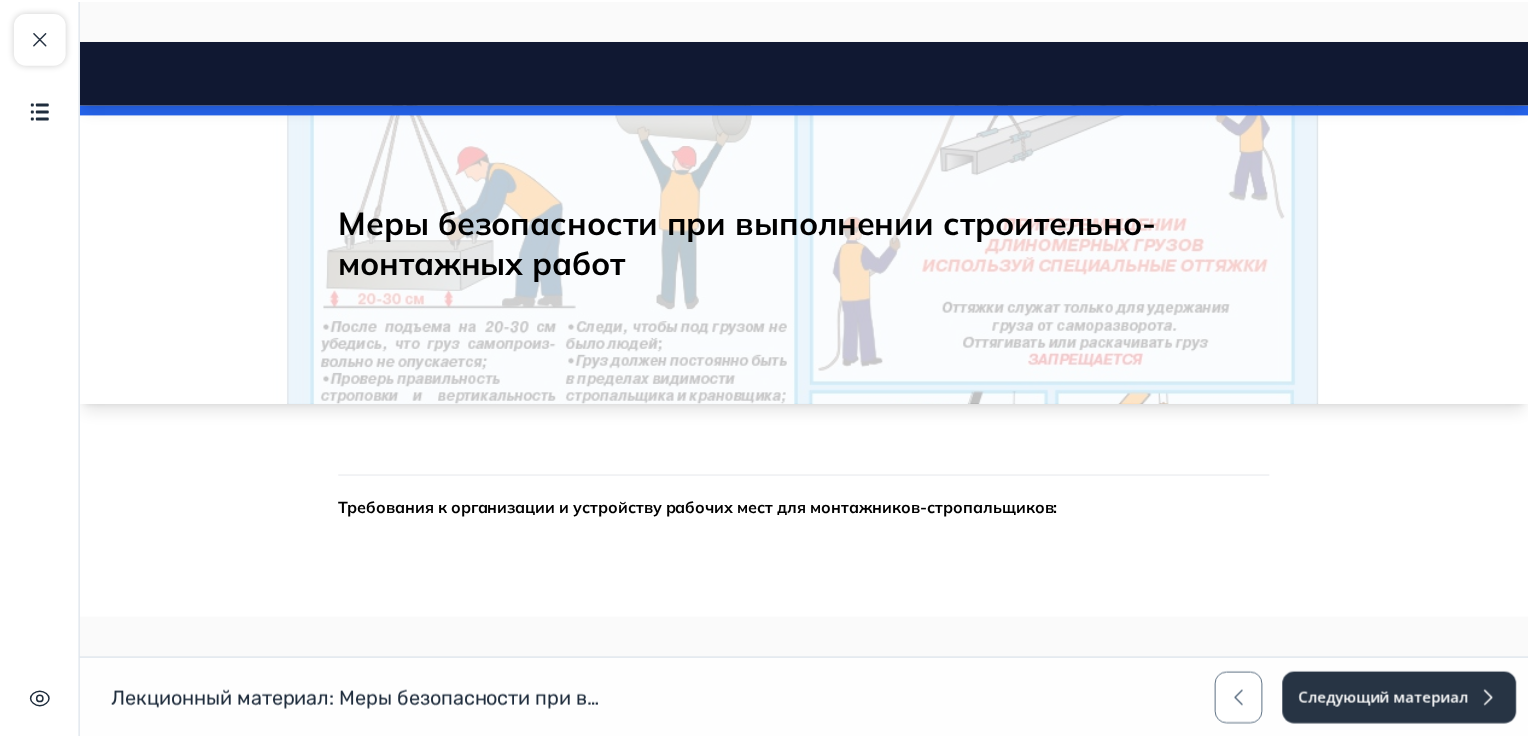 scroll, scrollTop: 0, scrollLeft: 0, axis: both 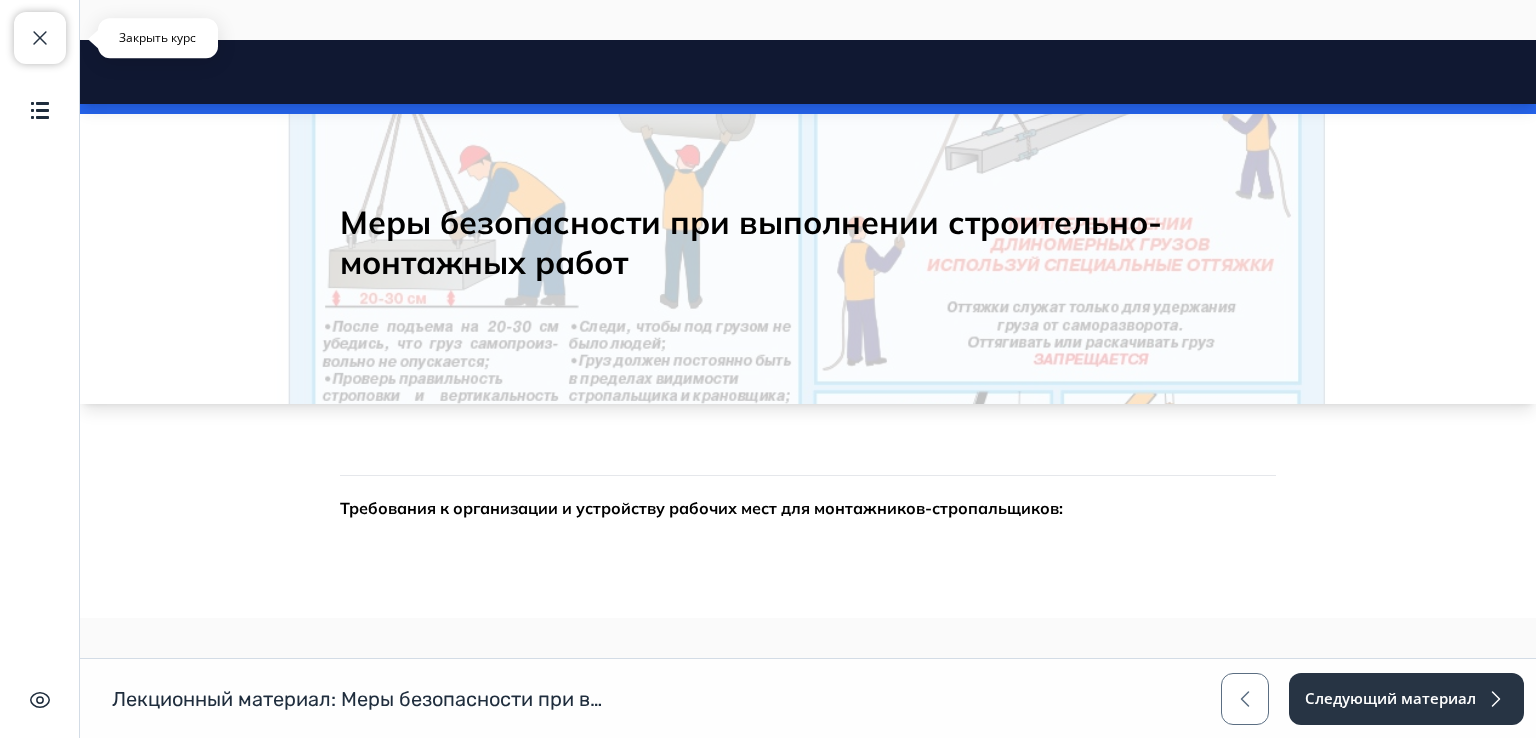click at bounding box center (40, 38) 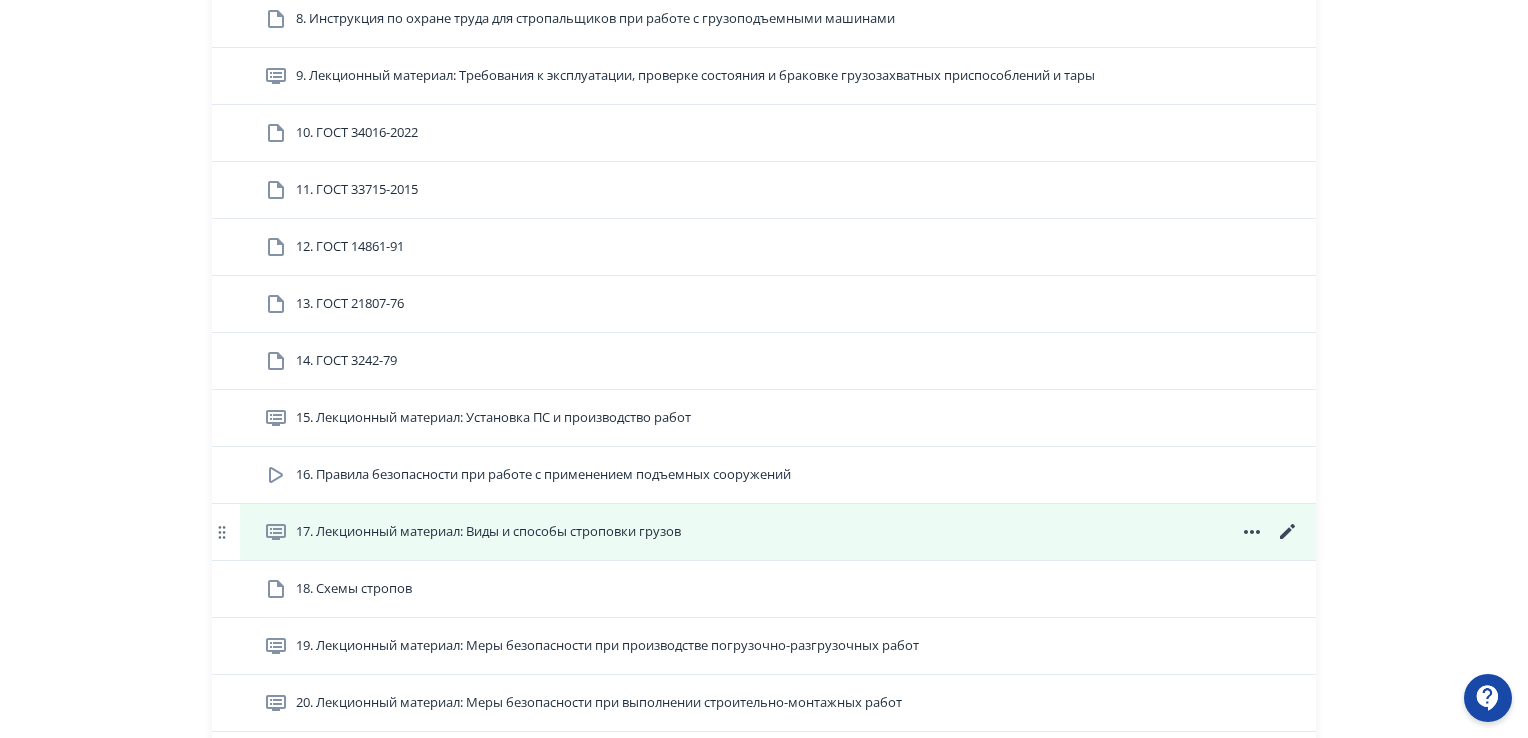 scroll, scrollTop: 1300, scrollLeft: 0, axis: vertical 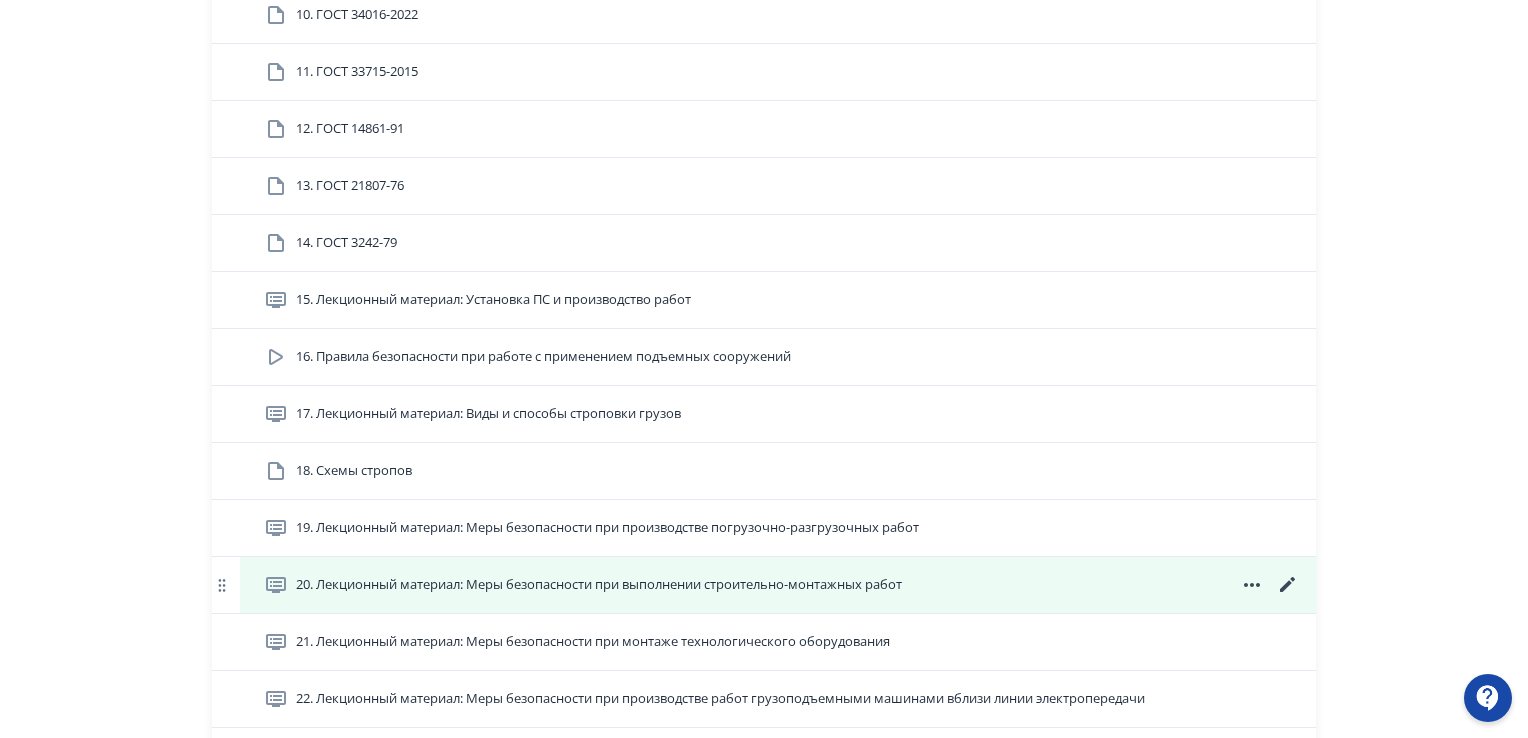 click 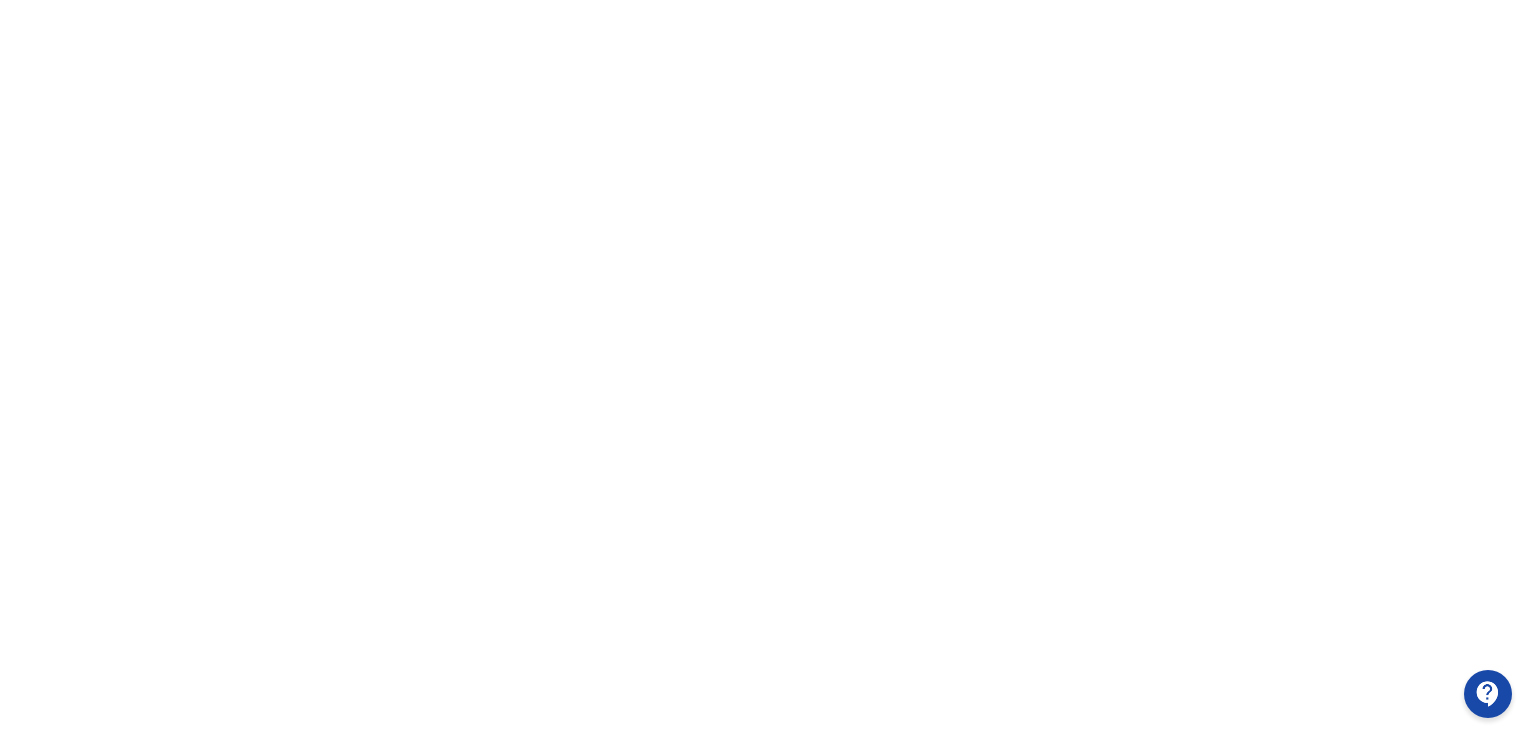 scroll, scrollTop: 0, scrollLeft: 0, axis: both 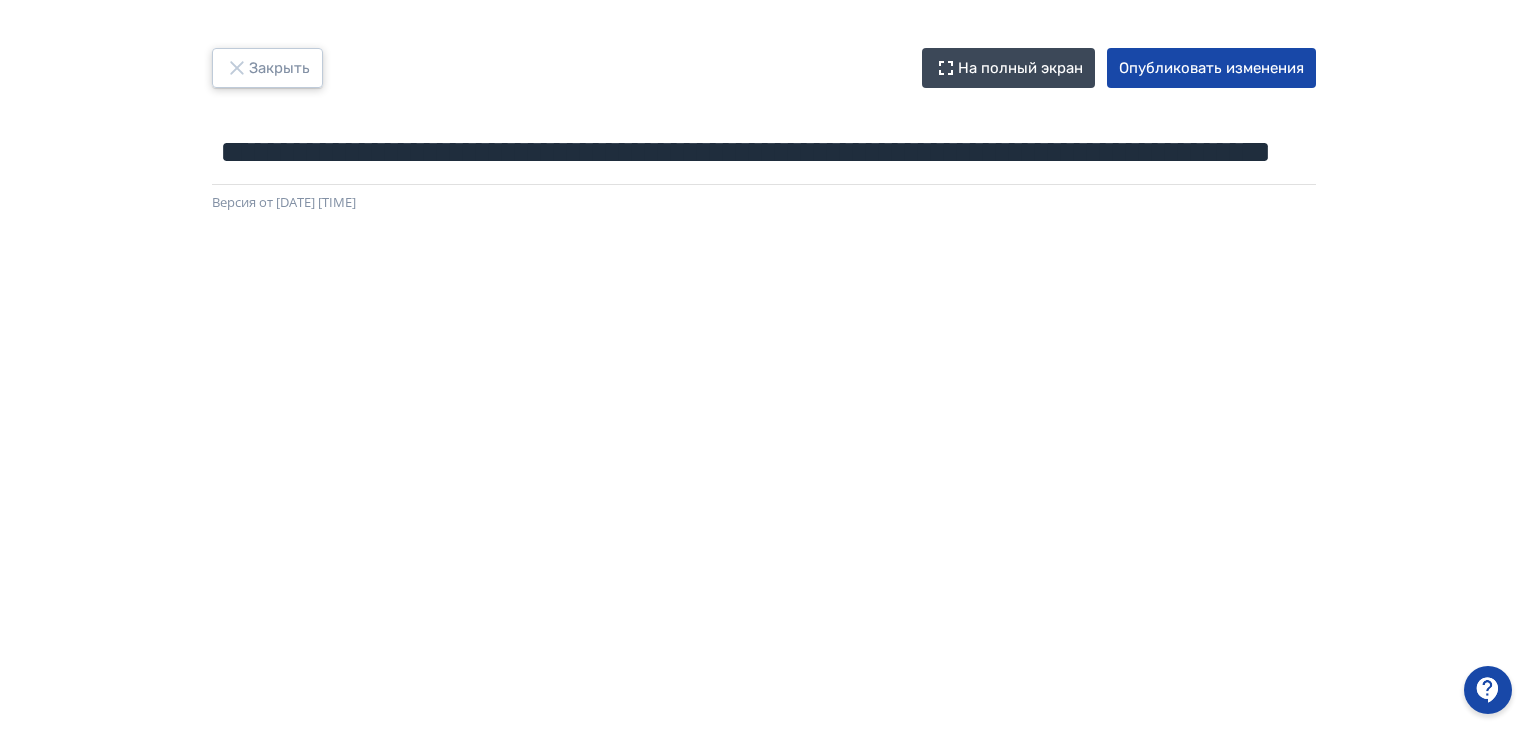 click on "Закрыть" at bounding box center [267, 68] 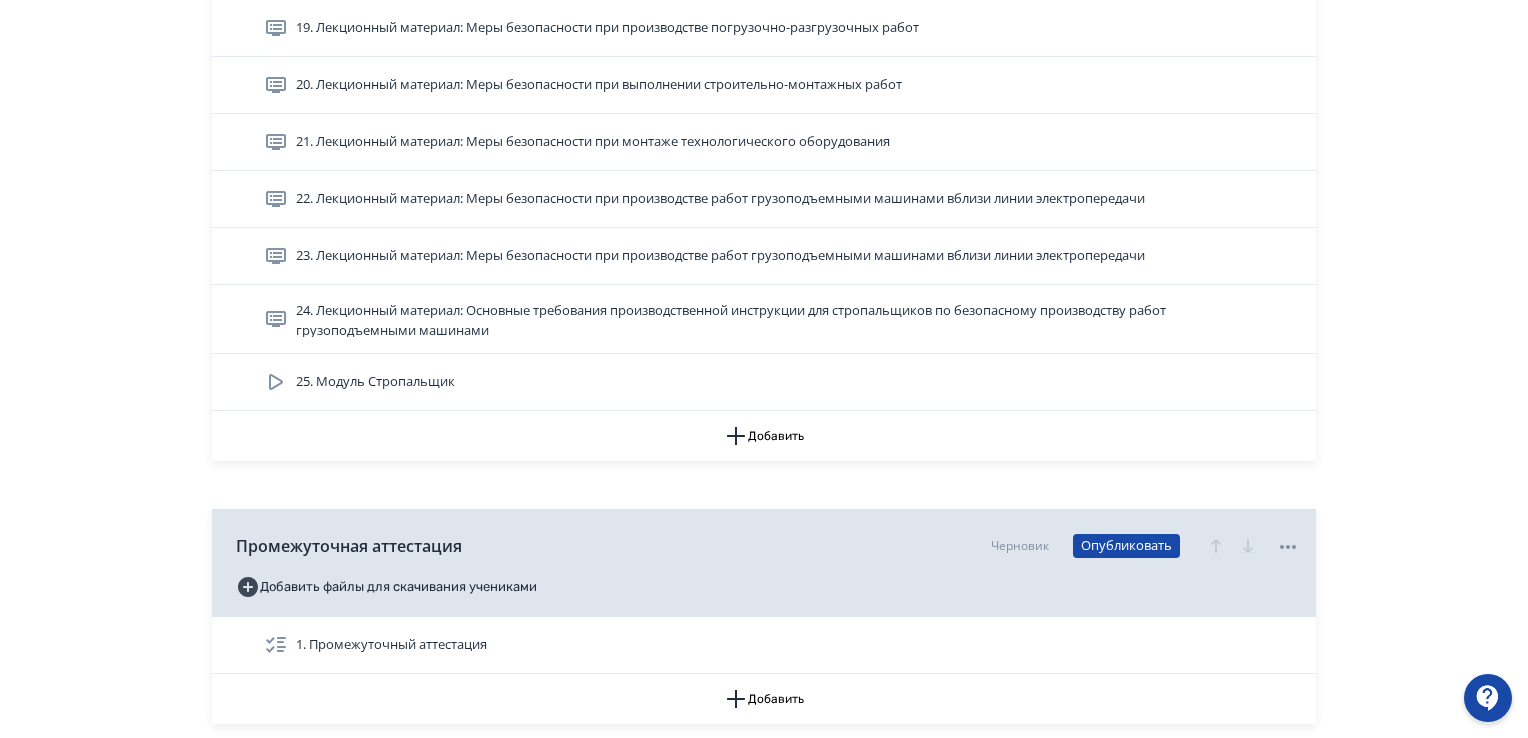 scroll, scrollTop: 1600, scrollLeft: 0, axis: vertical 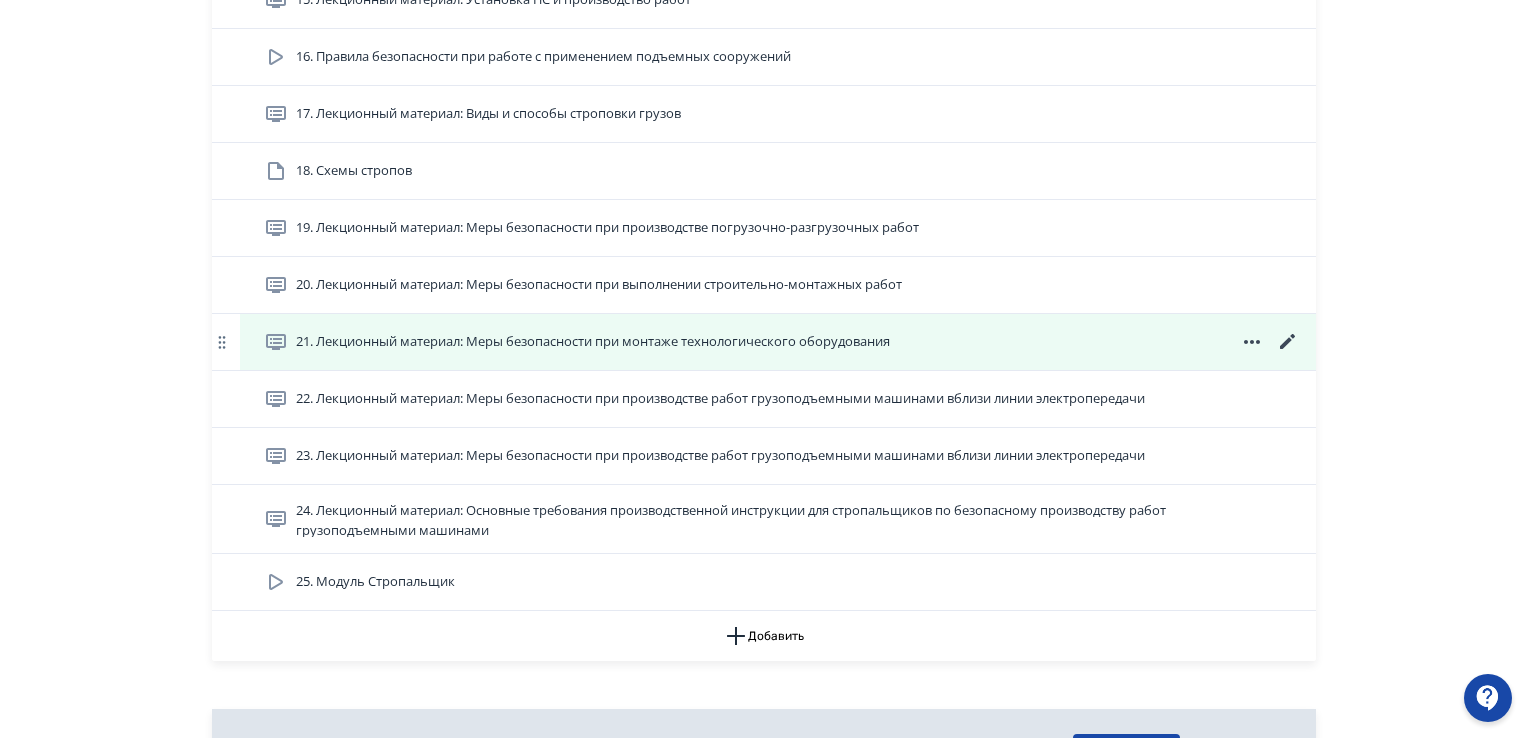 click 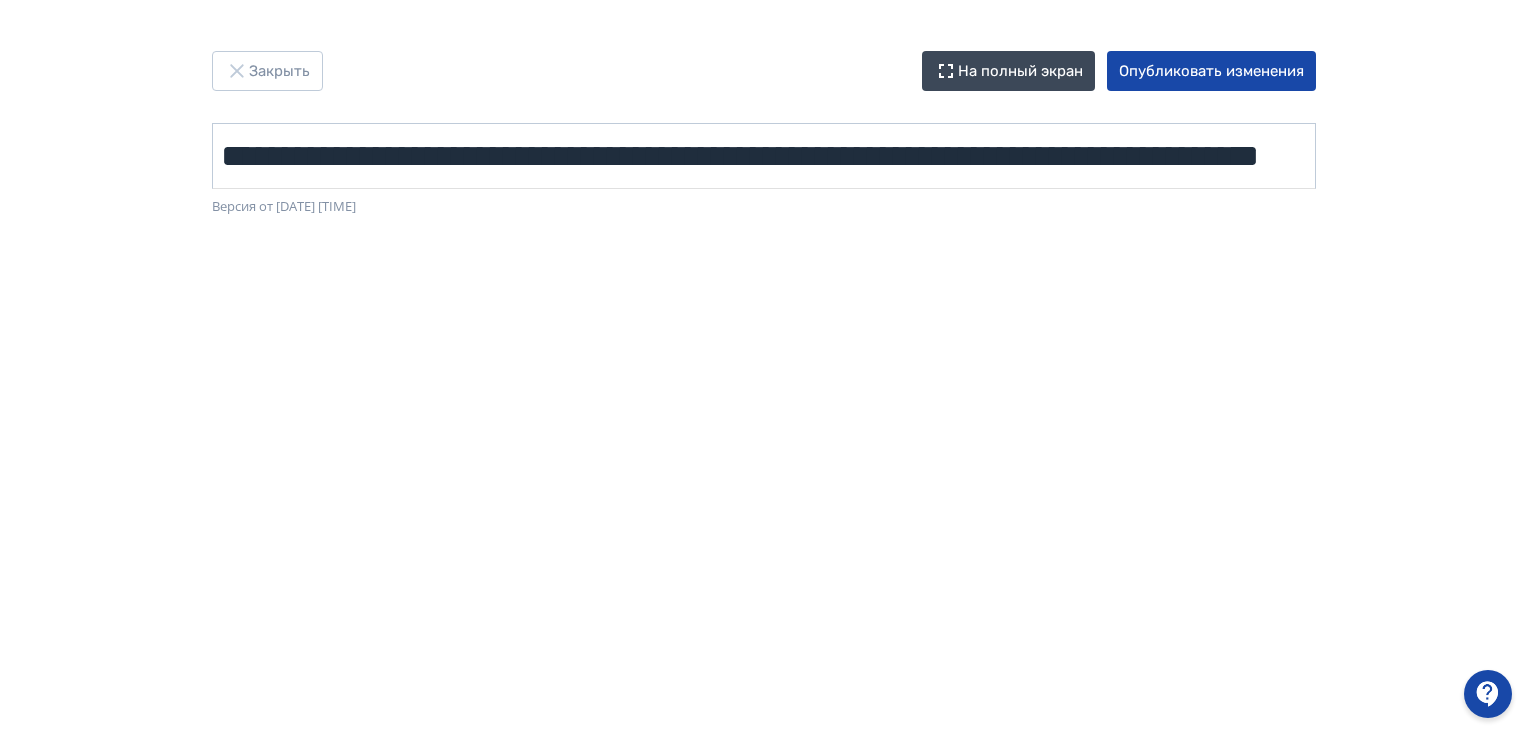 scroll, scrollTop: 0, scrollLeft: 0, axis: both 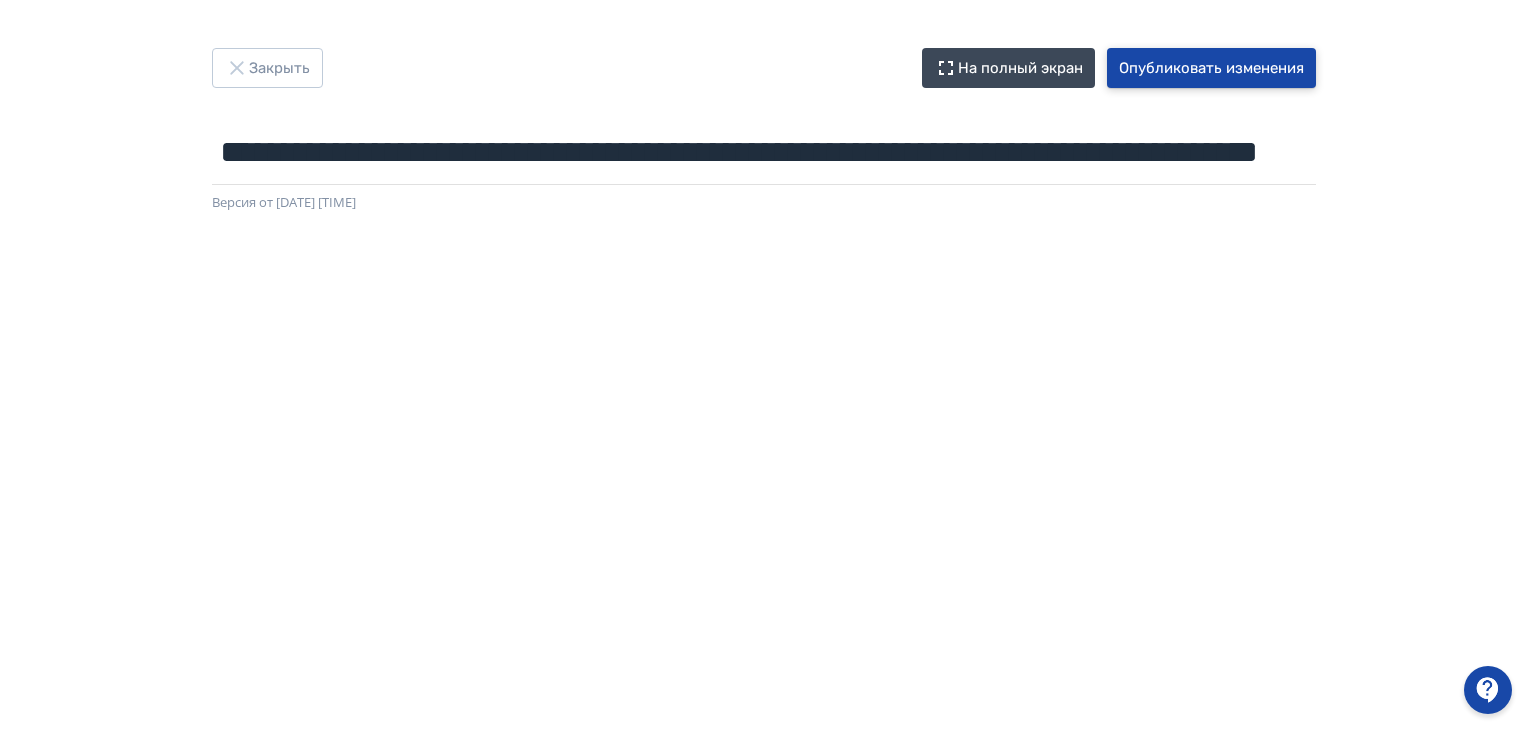 click on "Опубликовать изменения" at bounding box center (1211, 68) 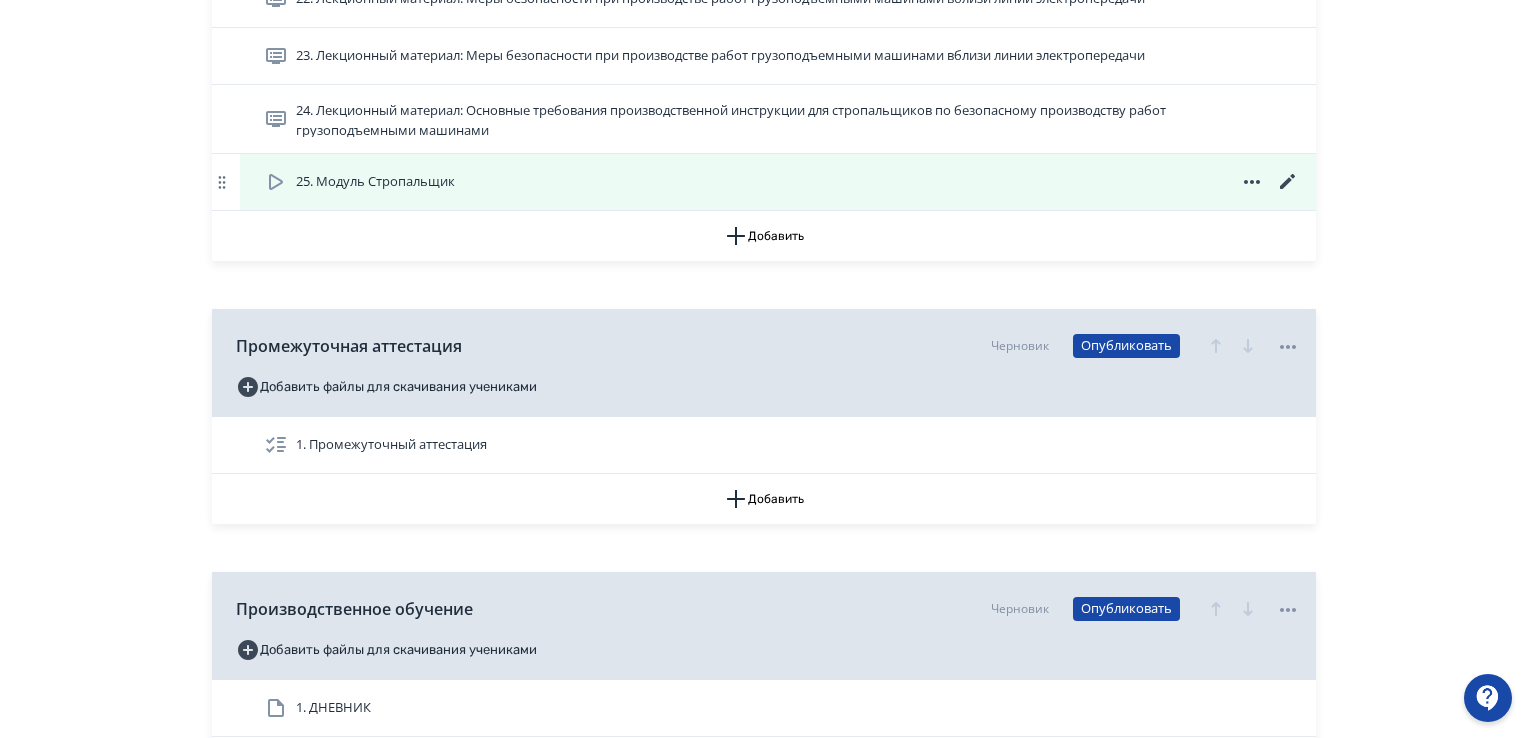 scroll, scrollTop: 1676, scrollLeft: 0, axis: vertical 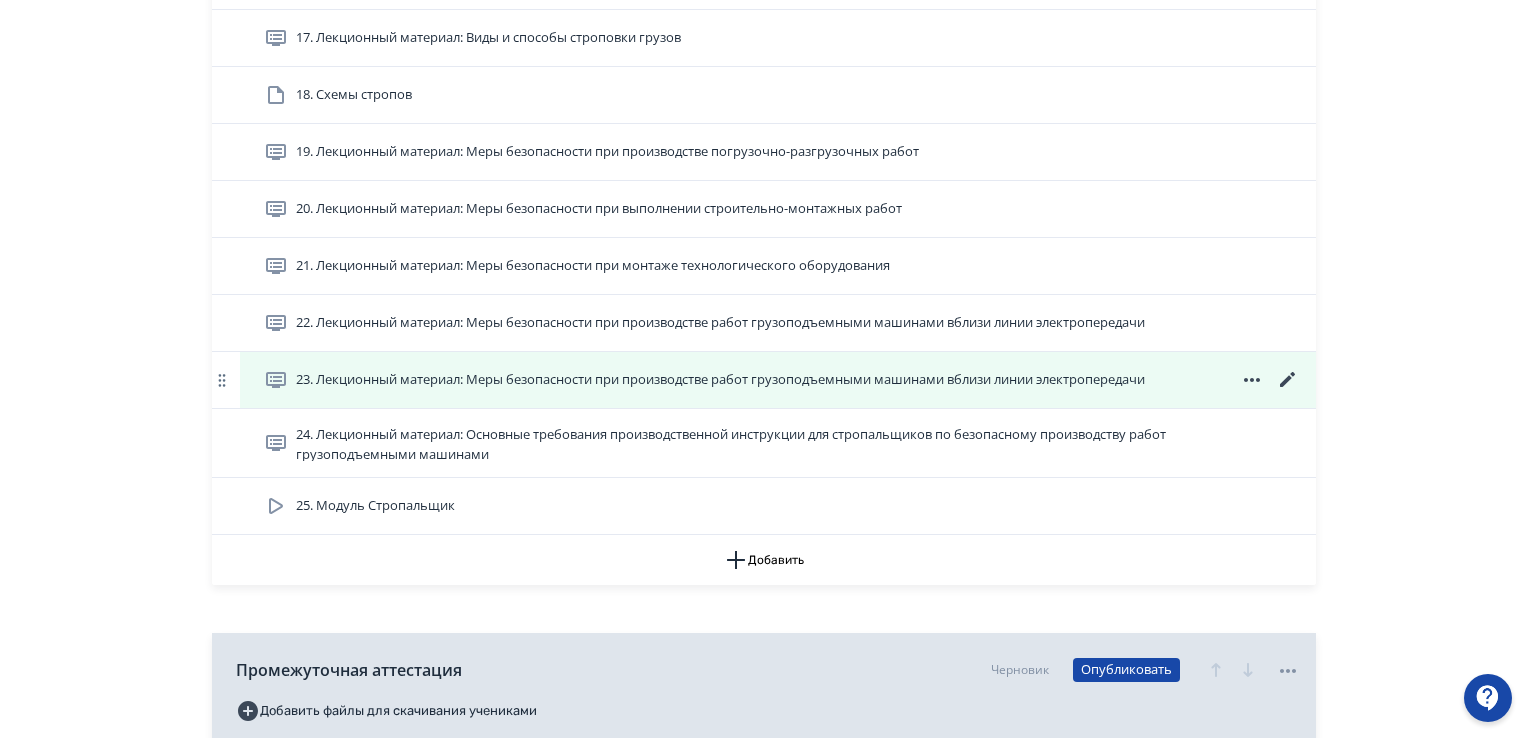 click 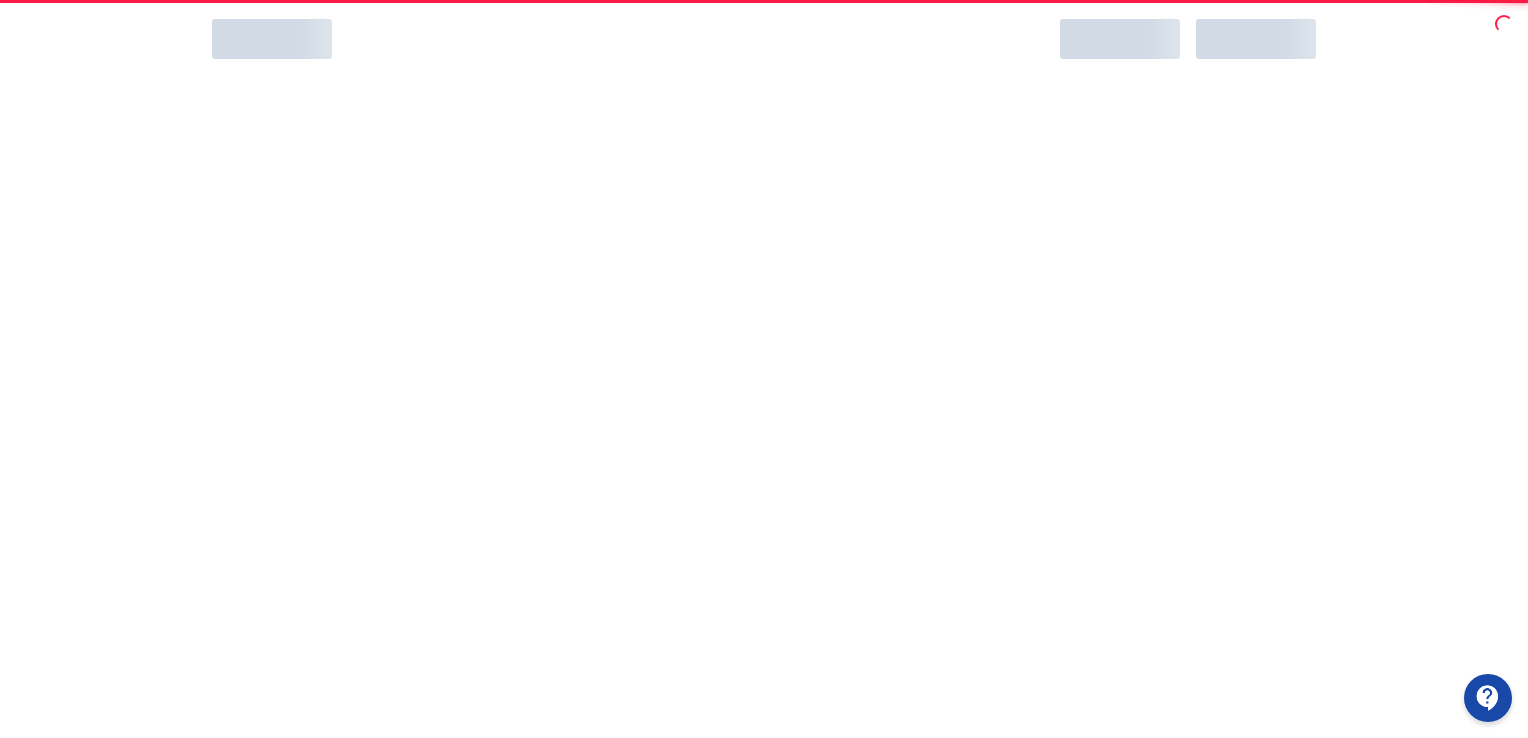 scroll, scrollTop: 0, scrollLeft: 0, axis: both 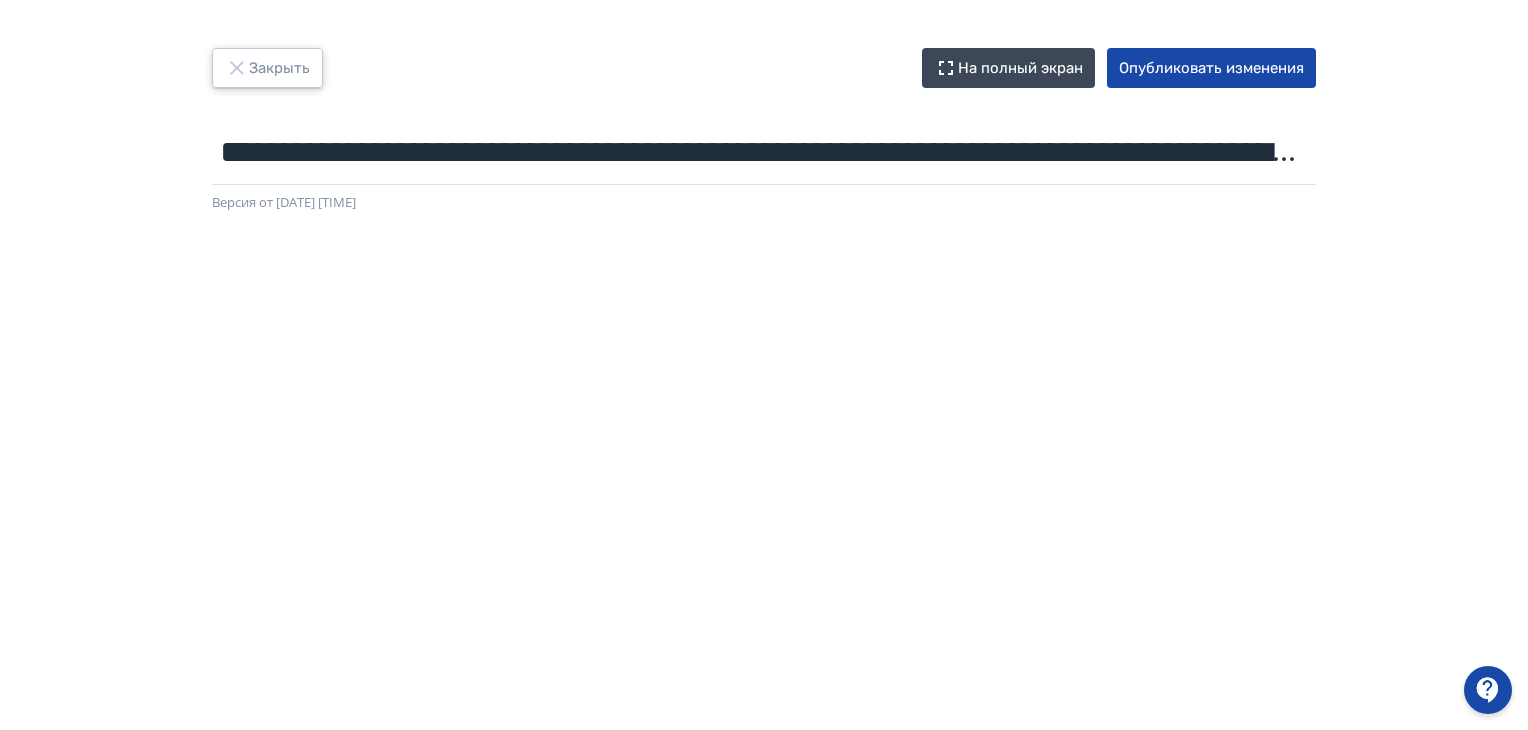 click on "Закрыть" at bounding box center [267, 68] 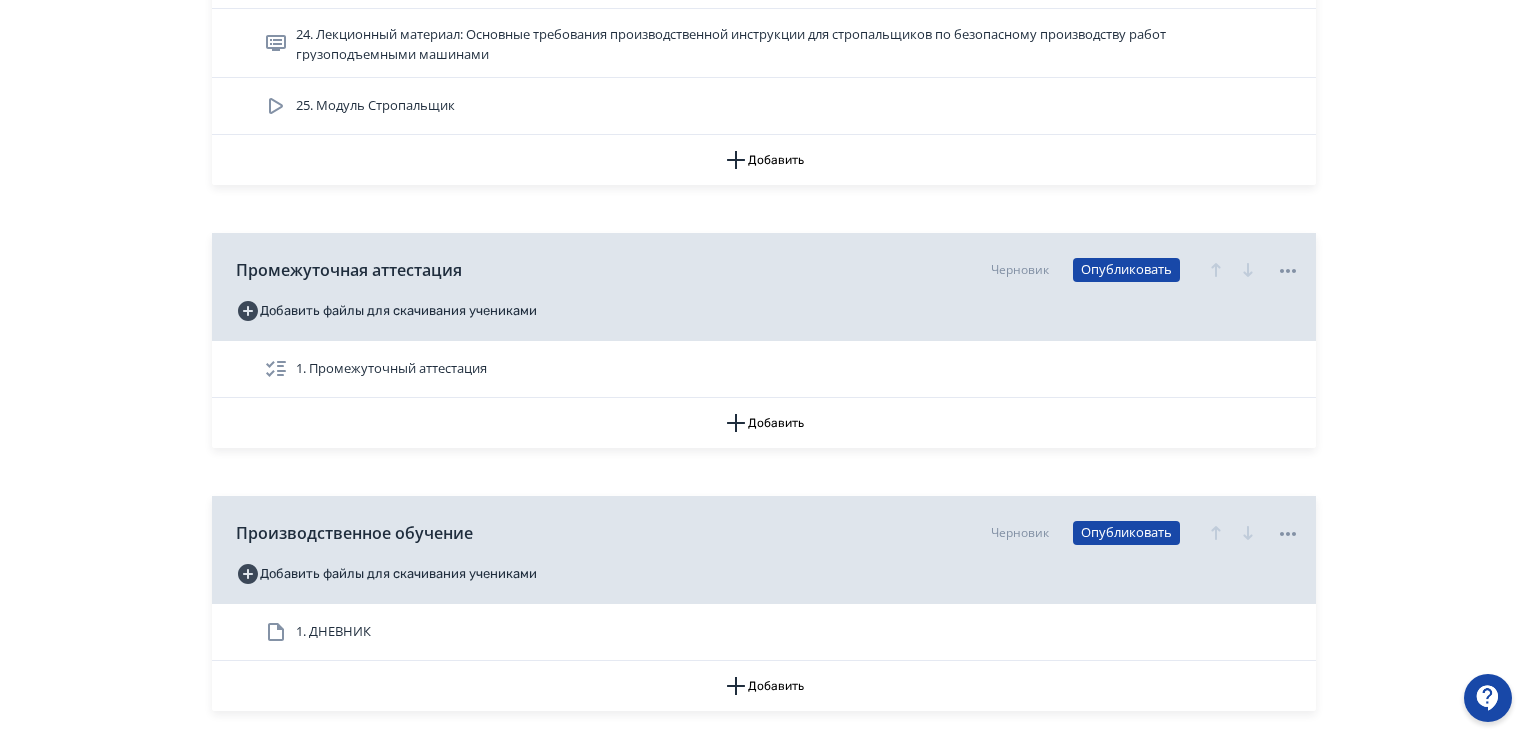 scroll, scrollTop: 1676, scrollLeft: 0, axis: vertical 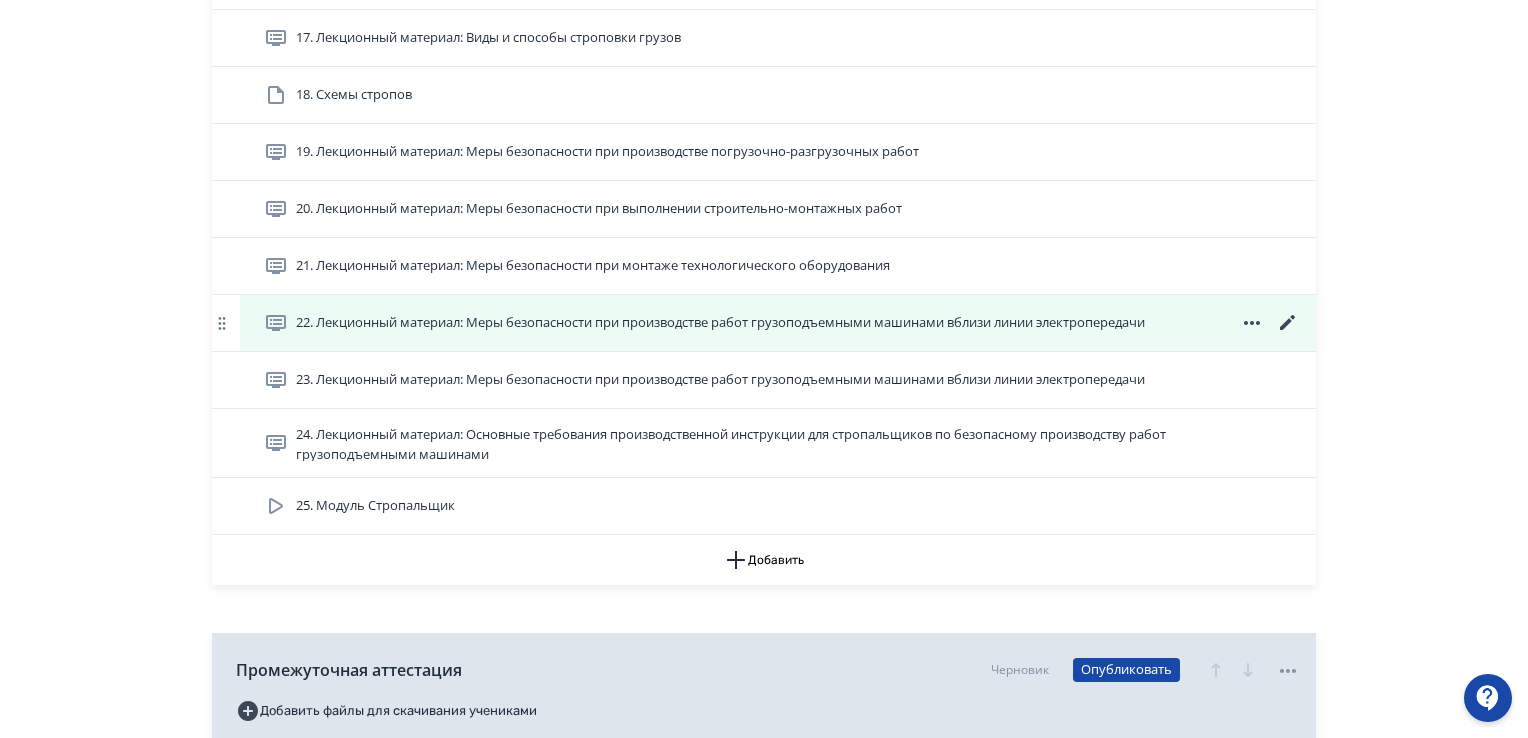 click 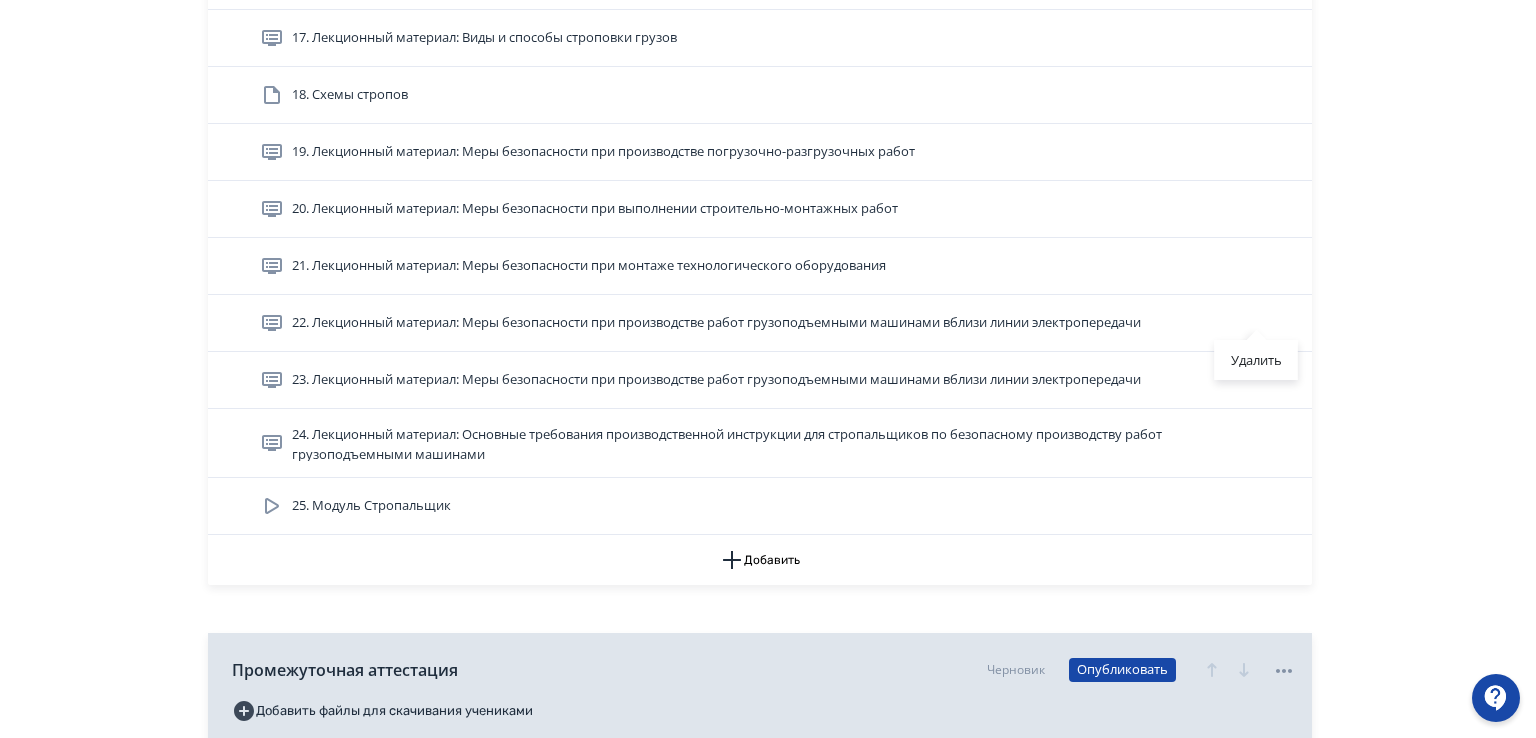click on "Удалить" at bounding box center [768, 369] 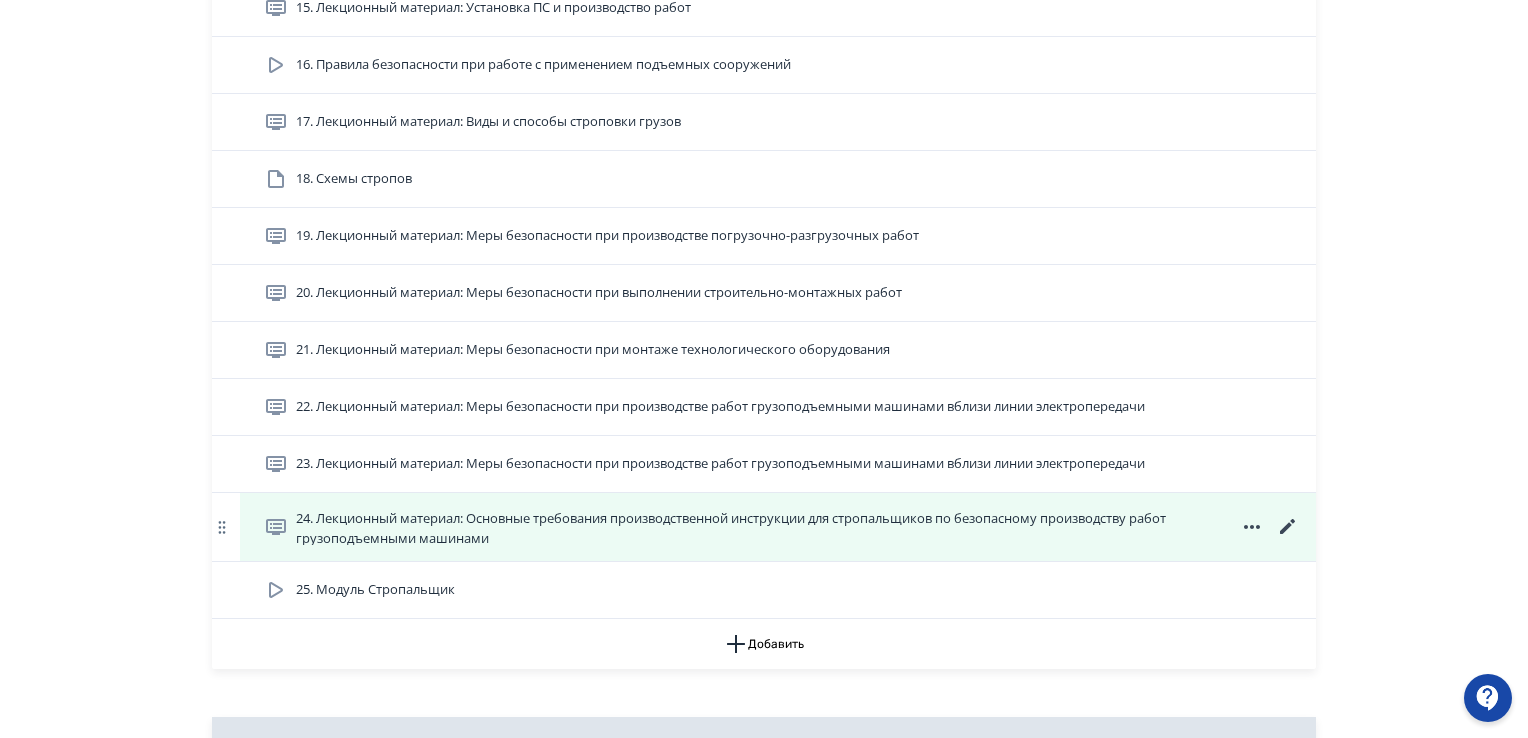 scroll, scrollTop: 1476, scrollLeft: 0, axis: vertical 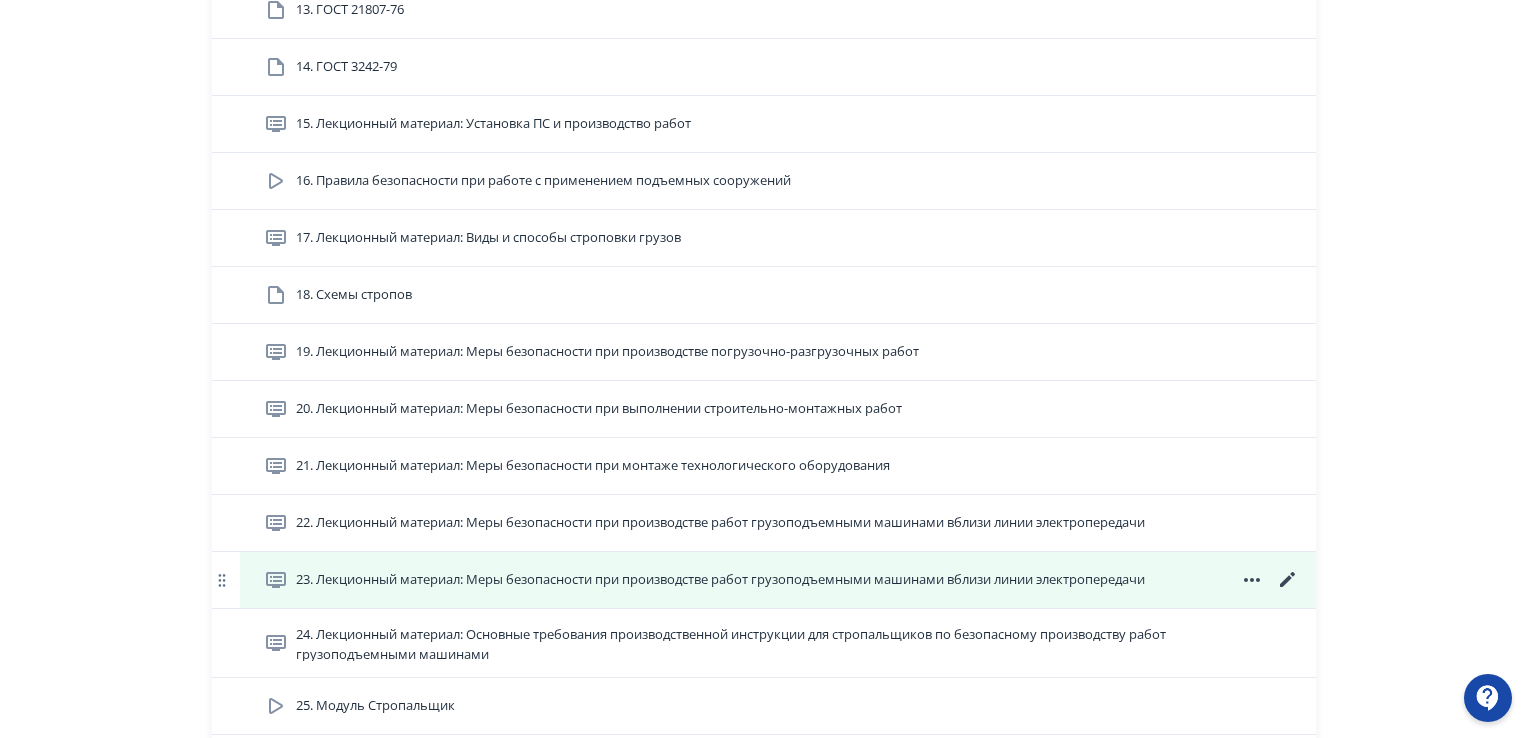 click 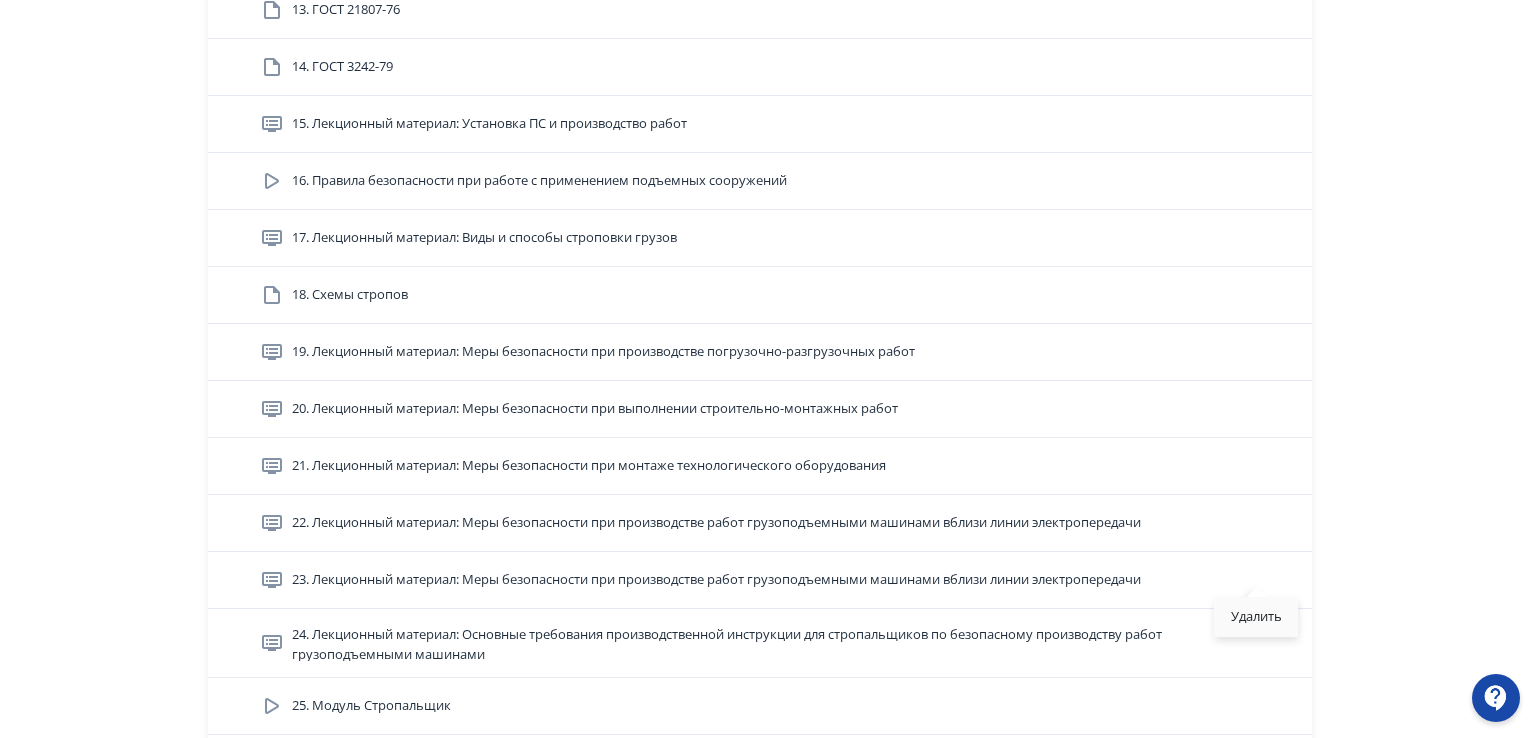 click on "Удалить" at bounding box center (1256, 617) 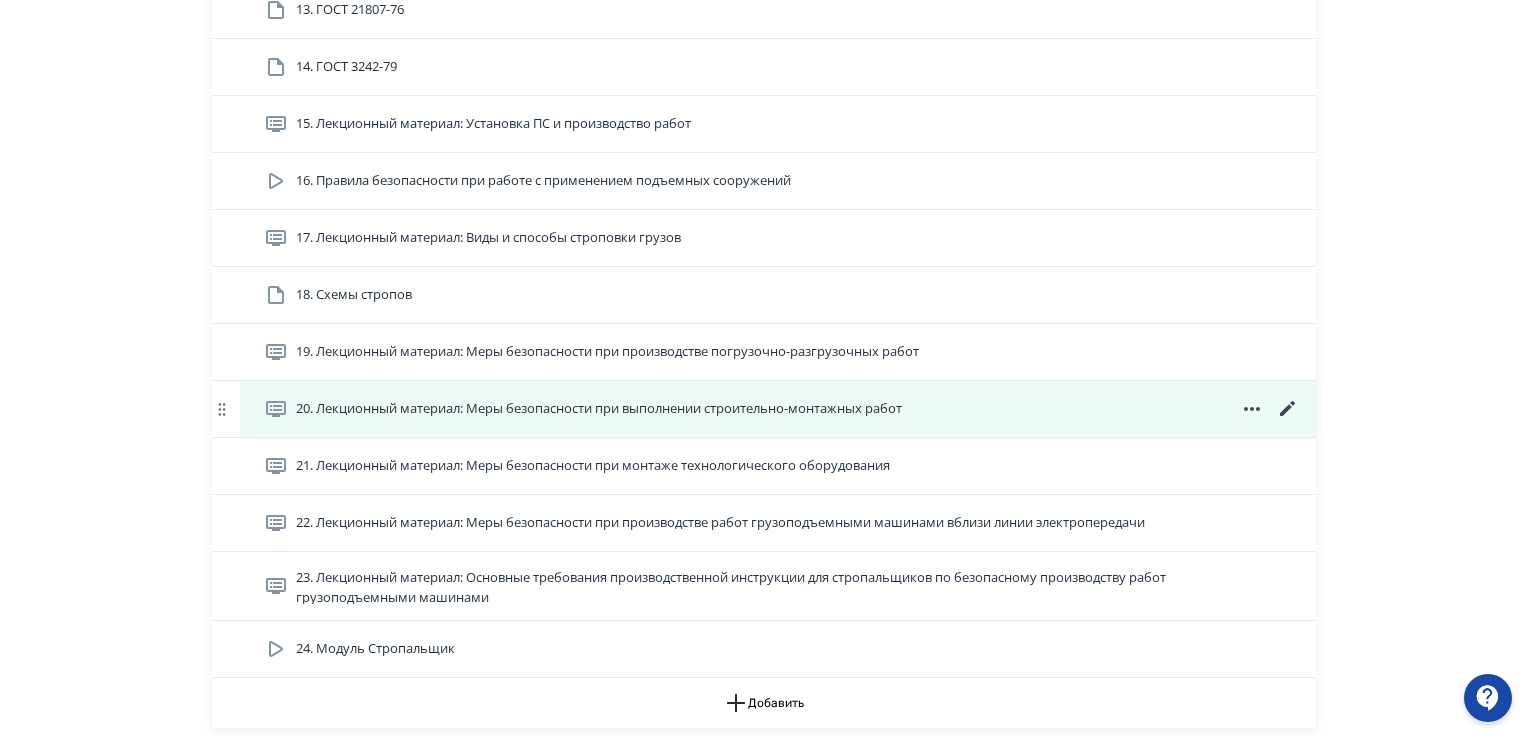 click 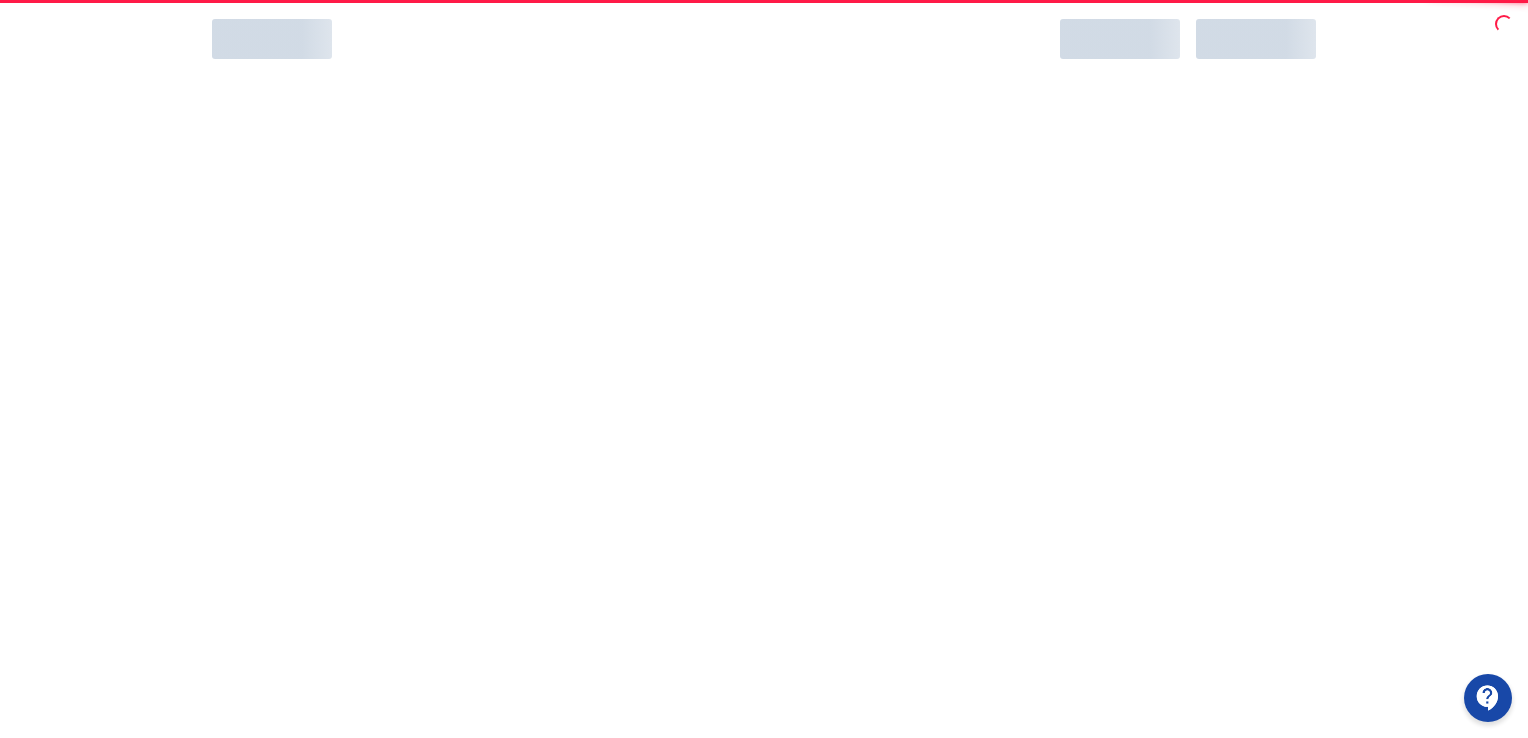 scroll, scrollTop: 0, scrollLeft: 0, axis: both 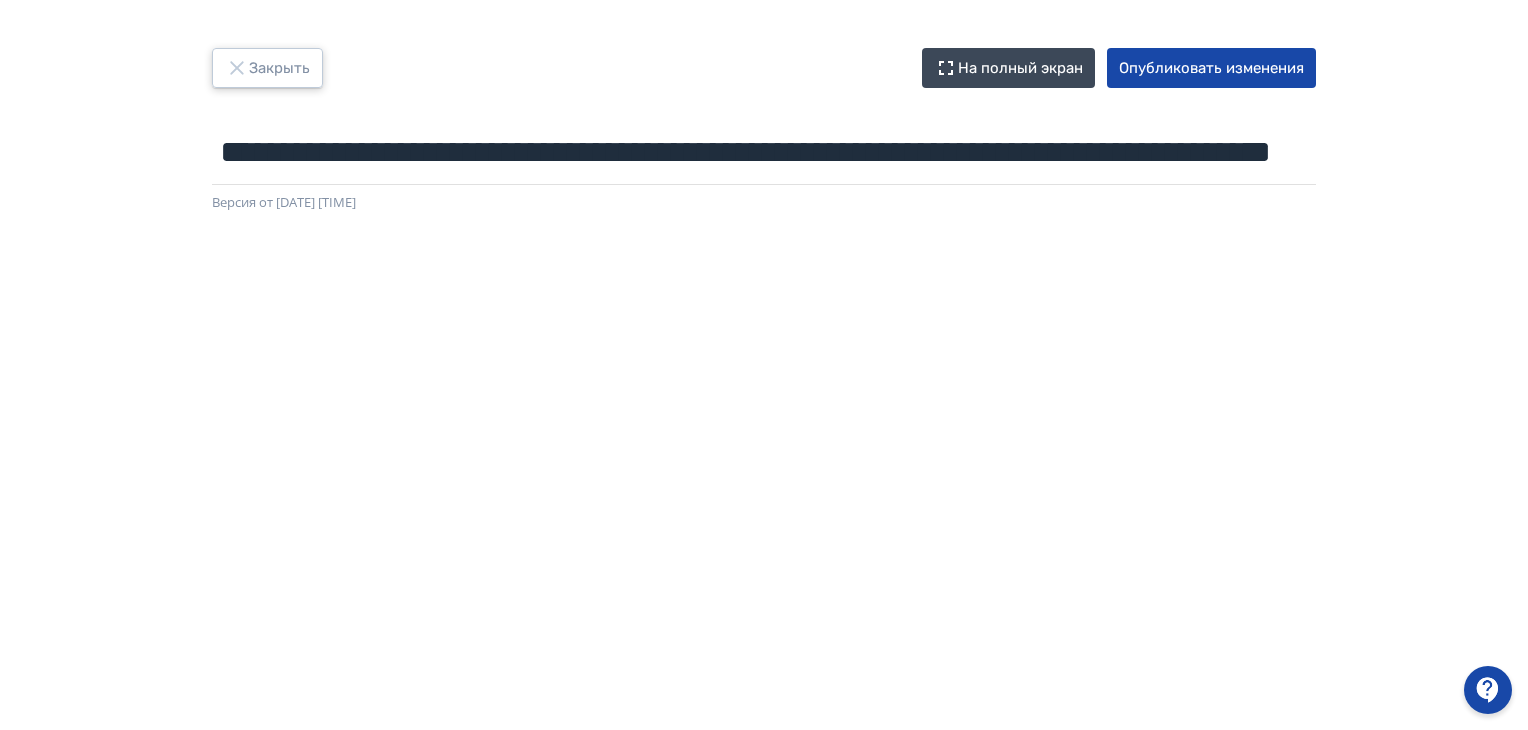 click on "Закрыть" at bounding box center [267, 68] 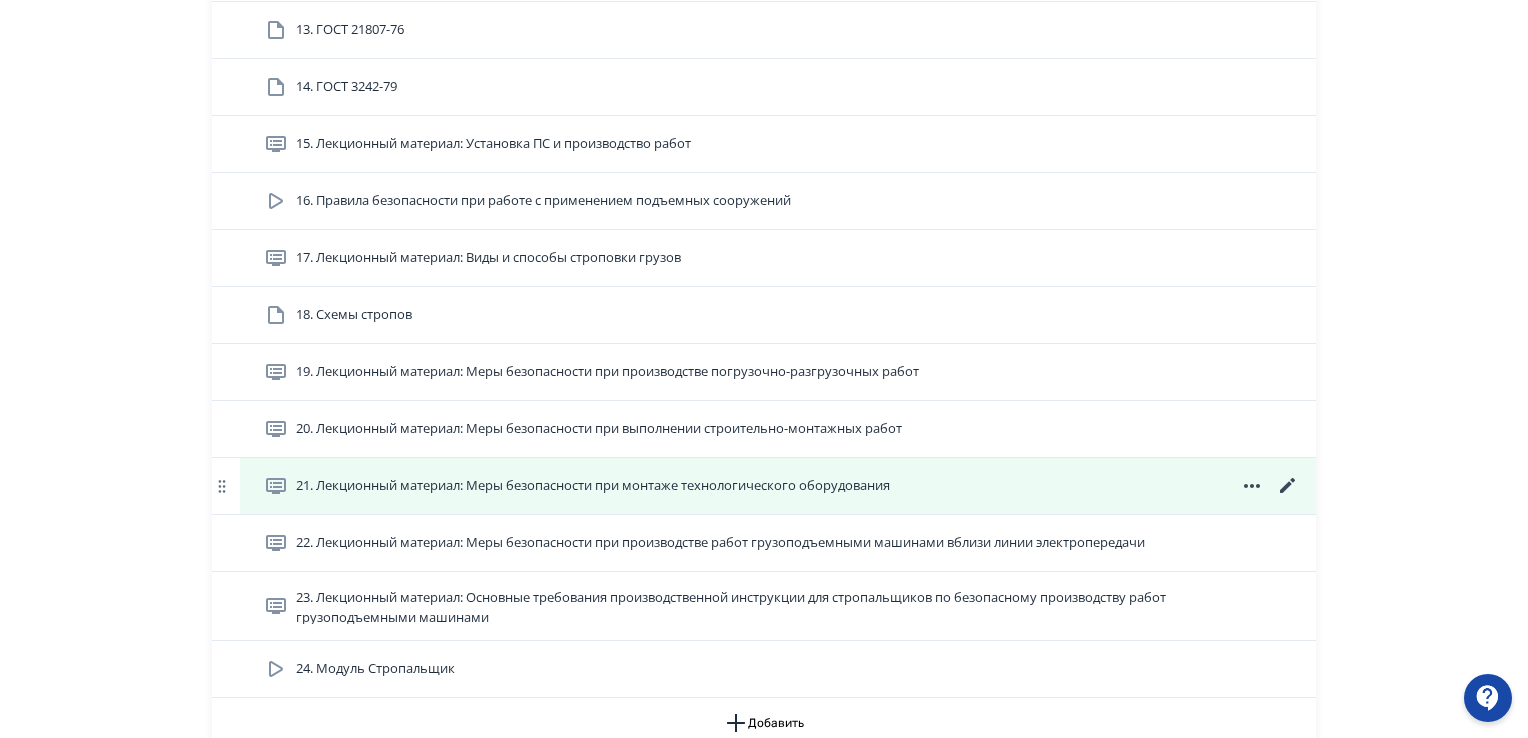 scroll, scrollTop: 1500, scrollLeft: 0, axis: vertical 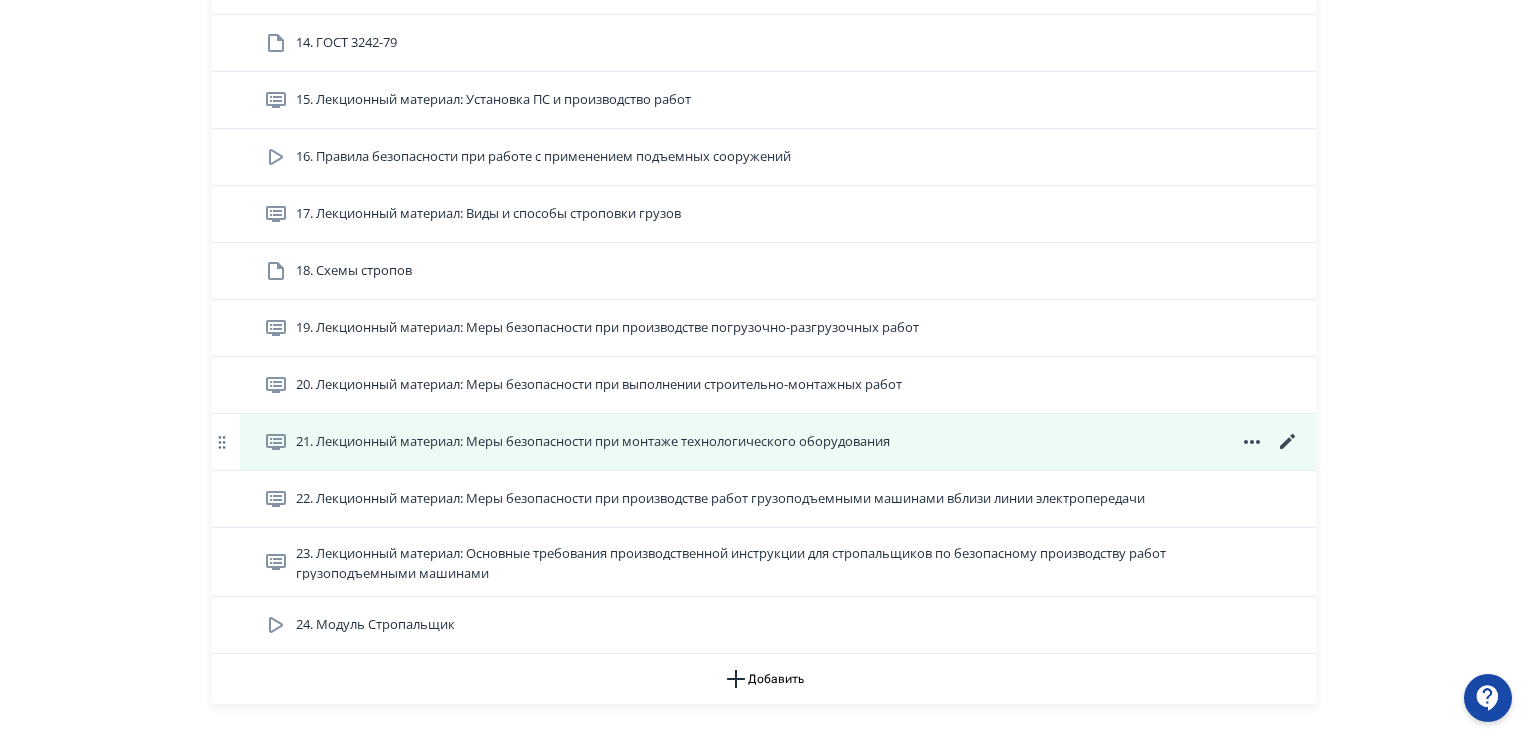 click 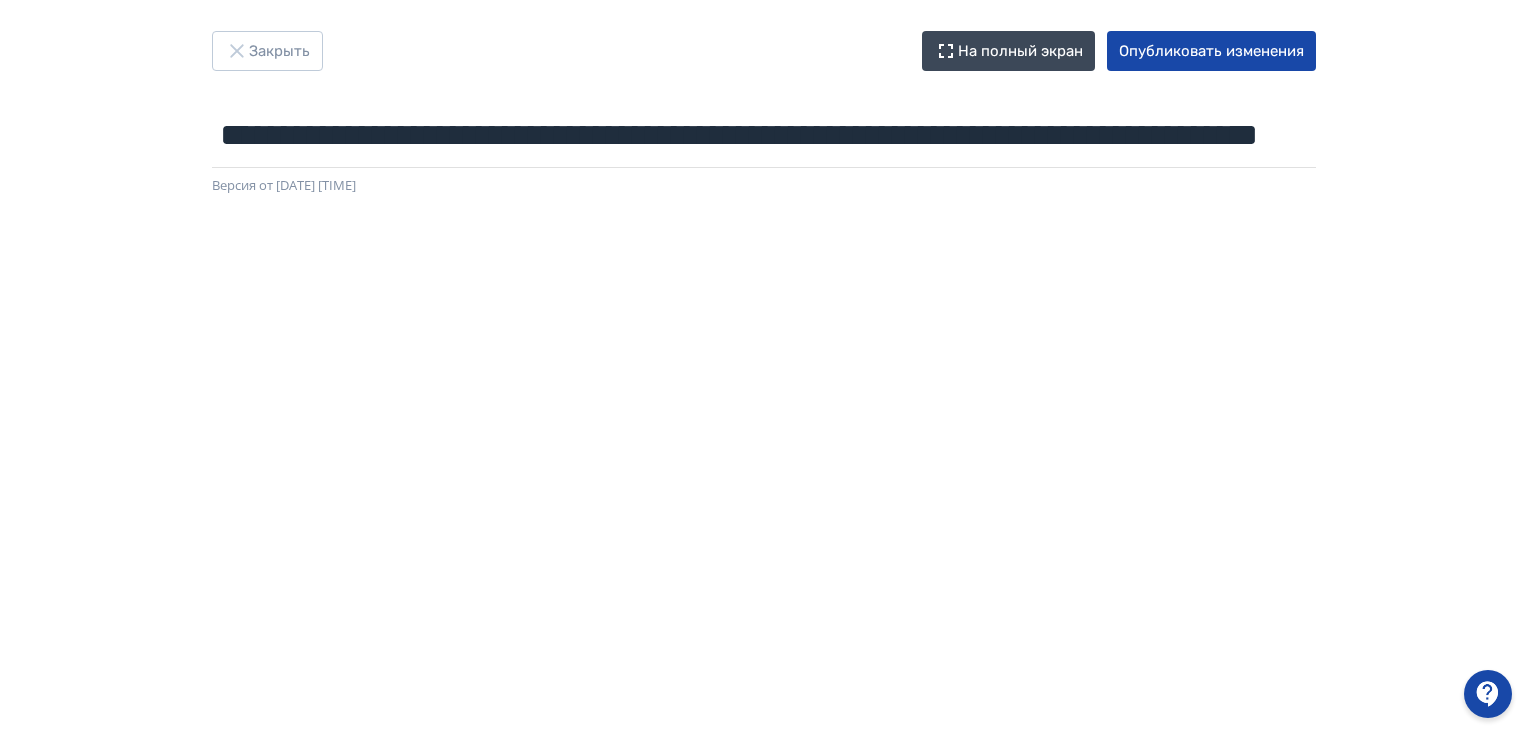 scroll, scrollTop: 0, scrollLeft: 0, axis: both 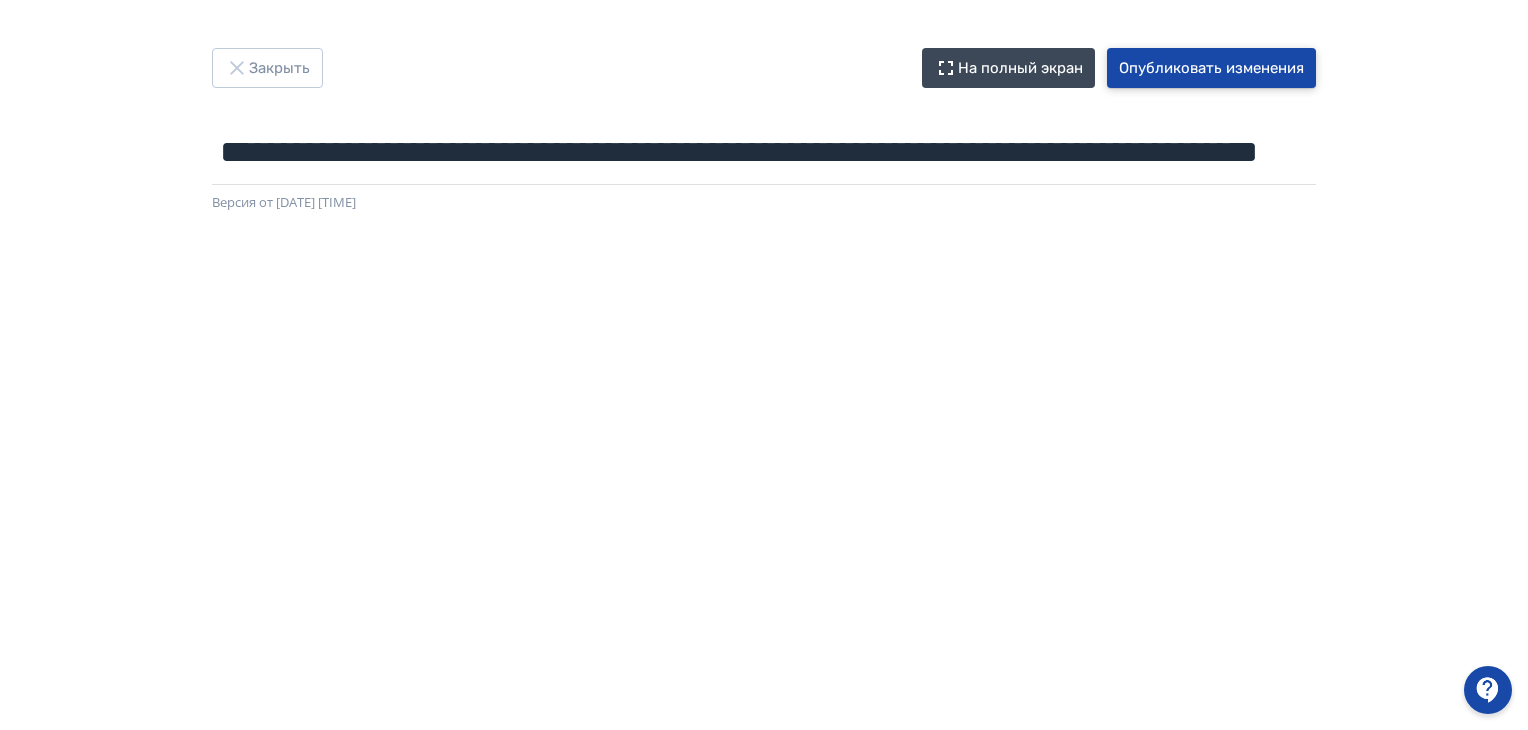 click on "Опубликовать изменения" at bounding box center (1211, 68) 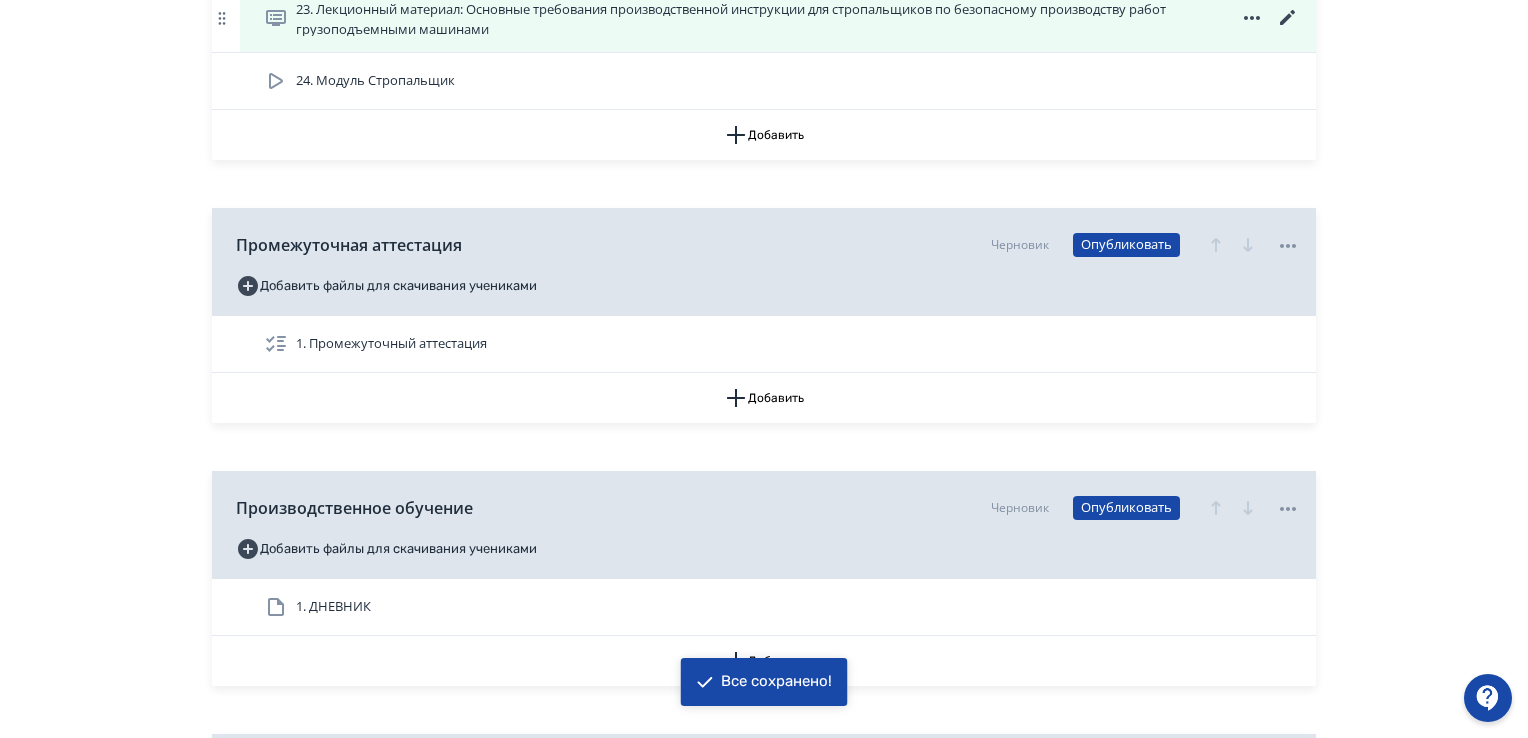 scroll, scrollTop: 1400, scrollLeft: 0, axis: vertical 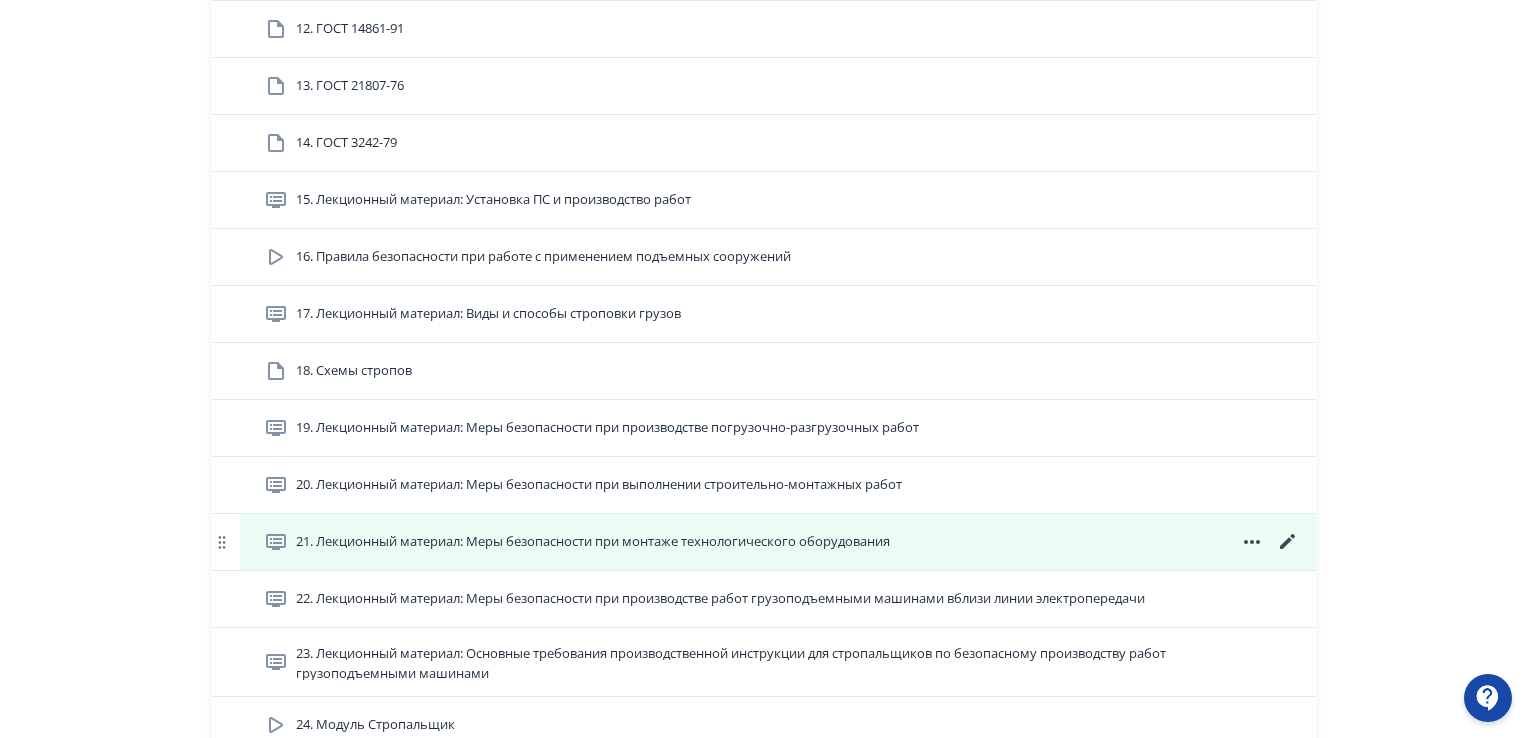 click on "21. Лекционный материал: Меры безопасности при монтаже технологического оборудования" at bounding box center [593, 542] 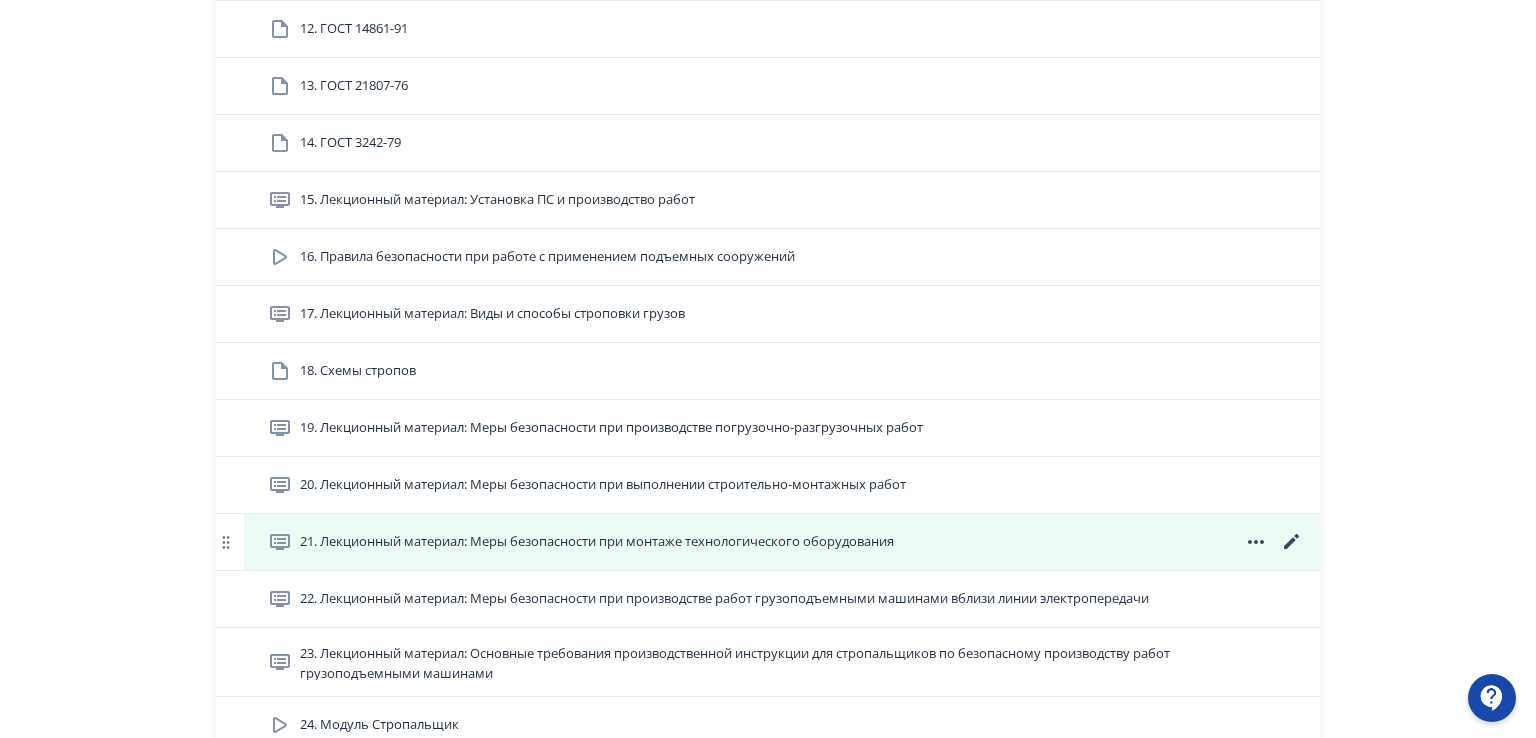 scroll, scrollTop: 0, scrollLeft: 0, axis: both 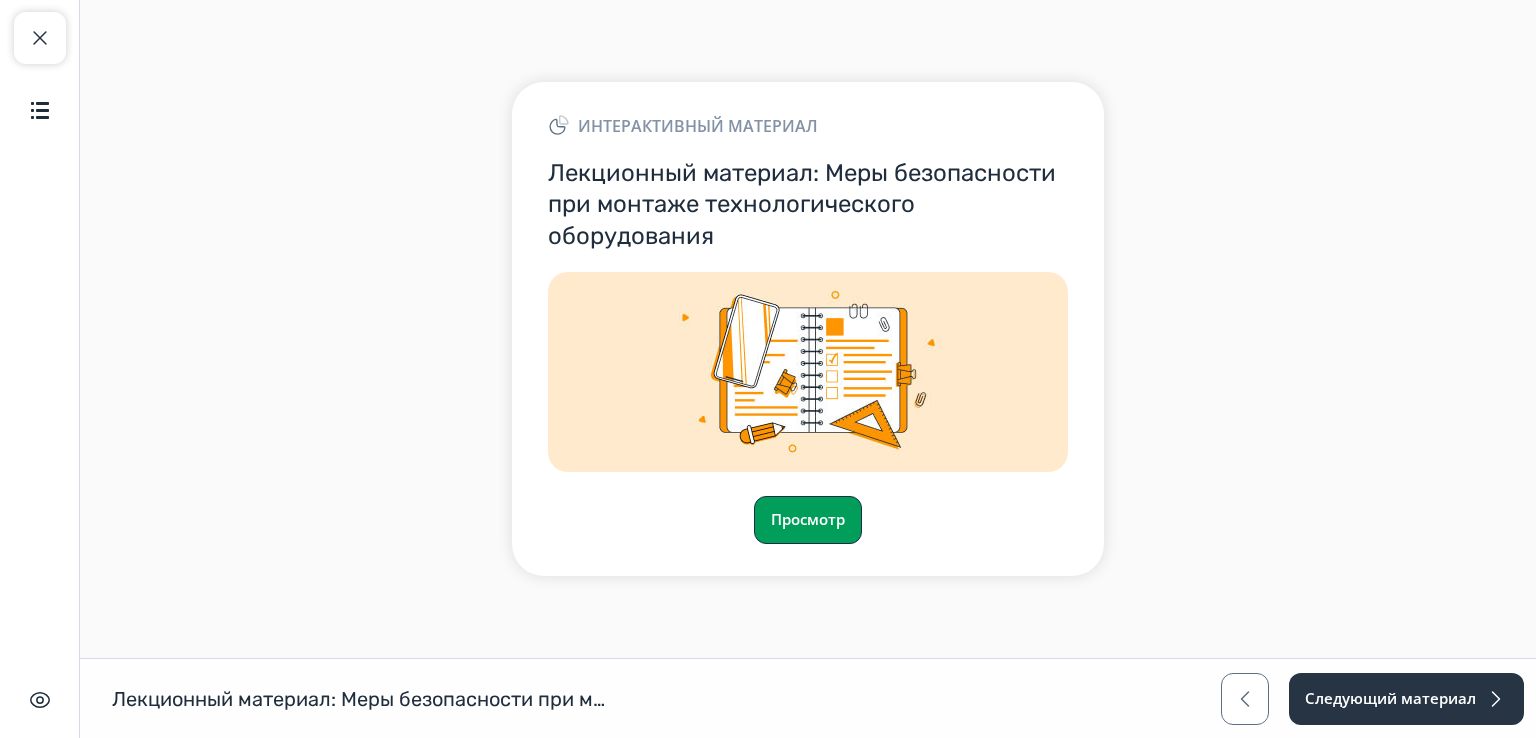 click on "Просмотр" at bounding box center (808, 520) 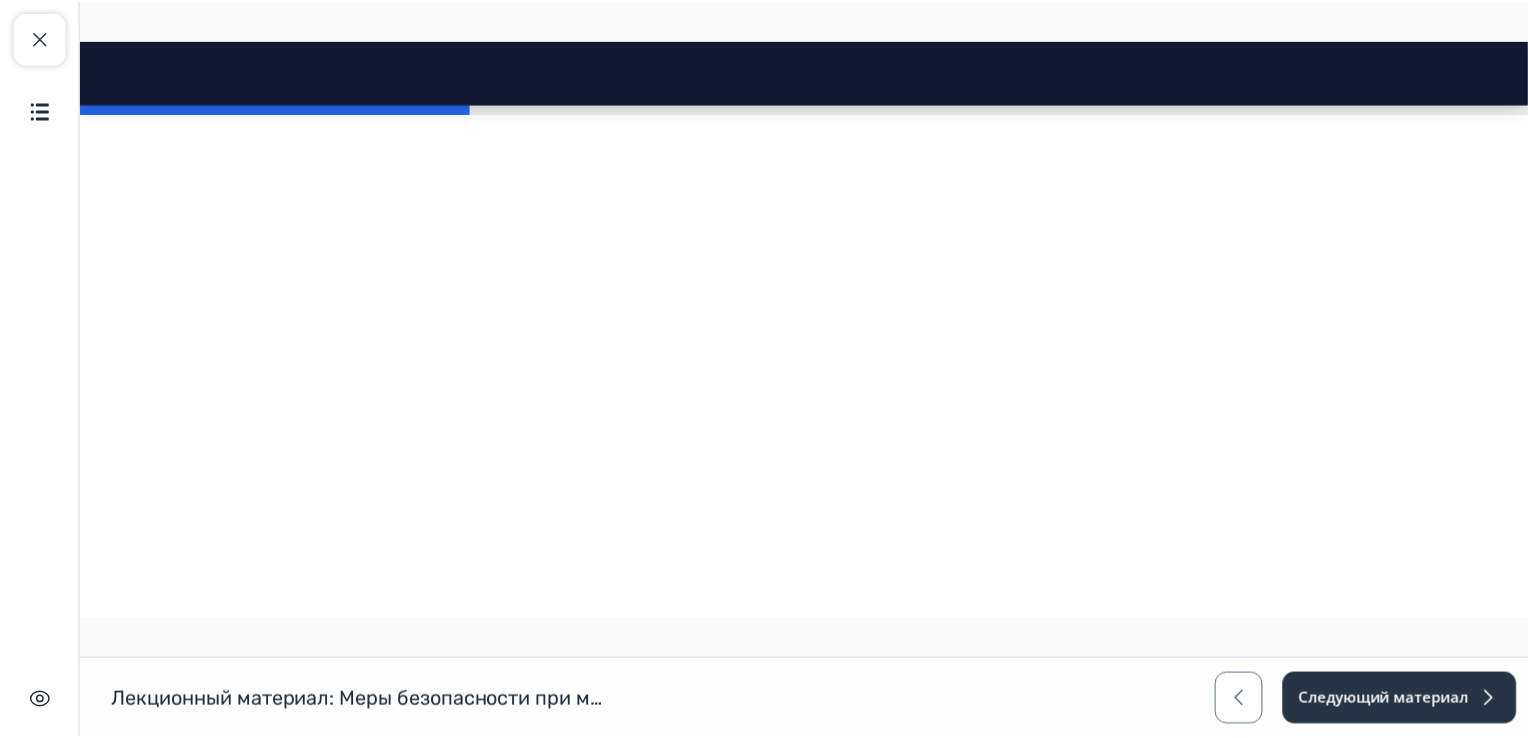 scroll, scrollTop: 3000, scrollLeft: 0, axis: vertical 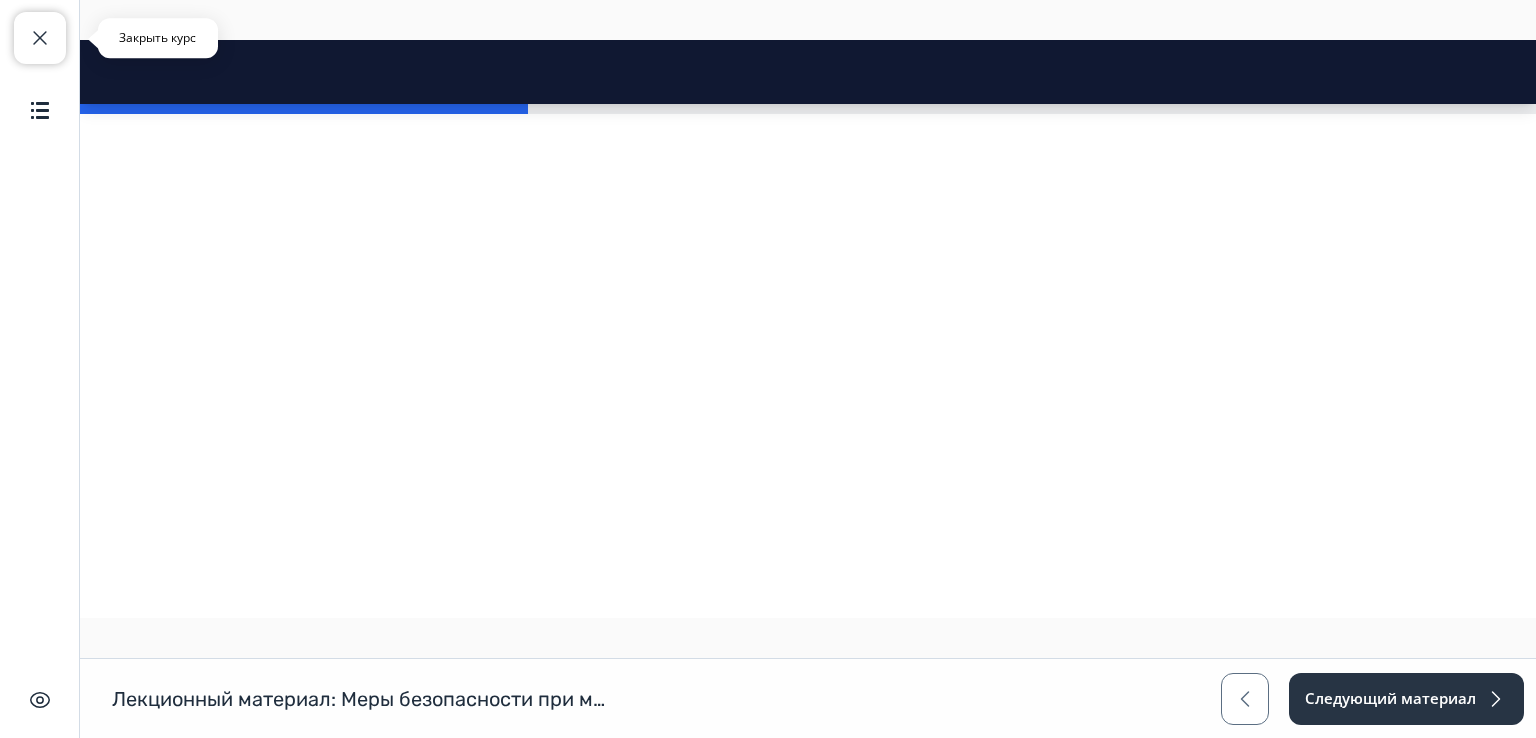 click at bounding box center (40, 38) 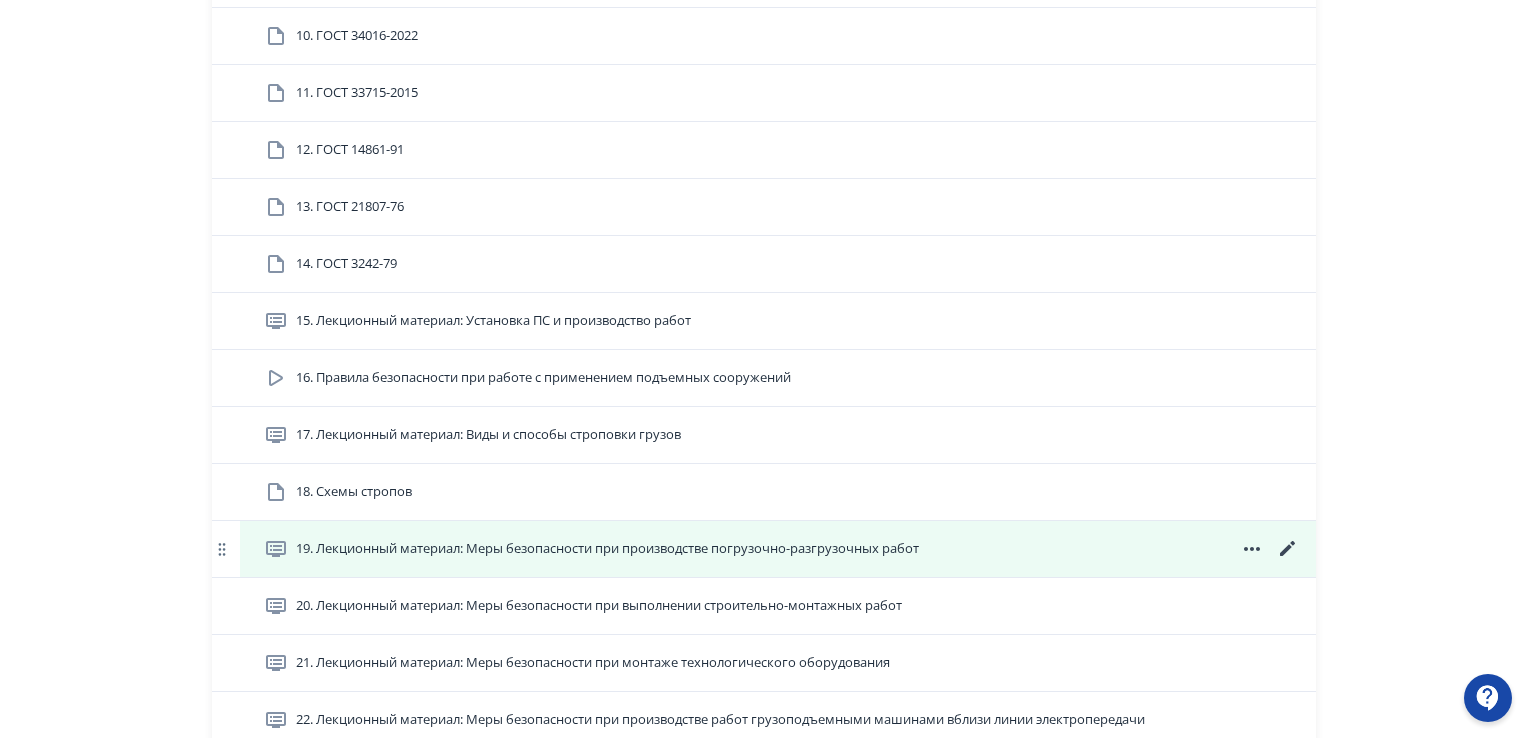 scroll, scrollTop: 1500, scrollLeft: 0, axis: vertical 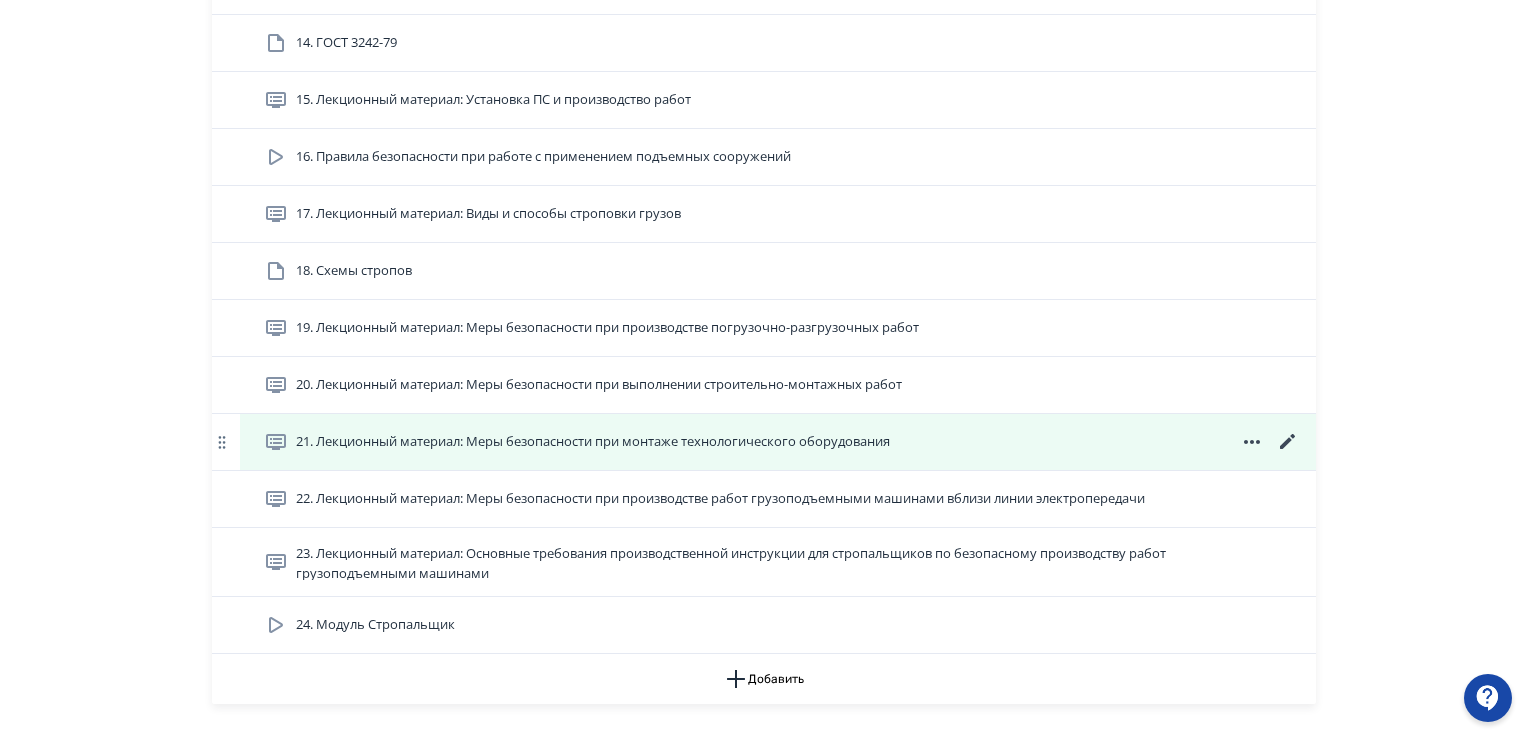 click on "21. Лекционный материал: Меры безопасности при монтаже технологического оборудования" at bounding box center (593, 442) 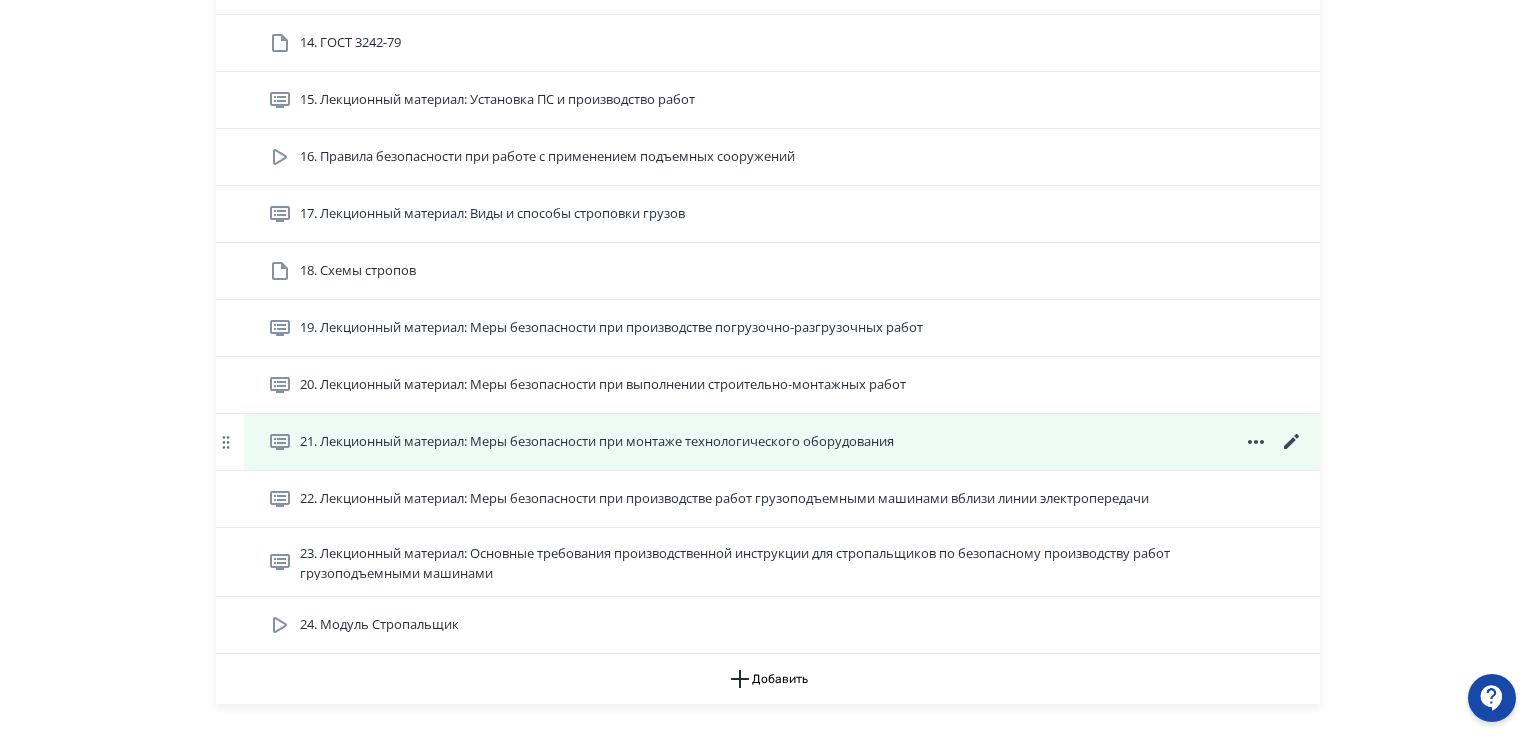 scroll, scrollTop: 0, scrollLeft: 0, axis: both 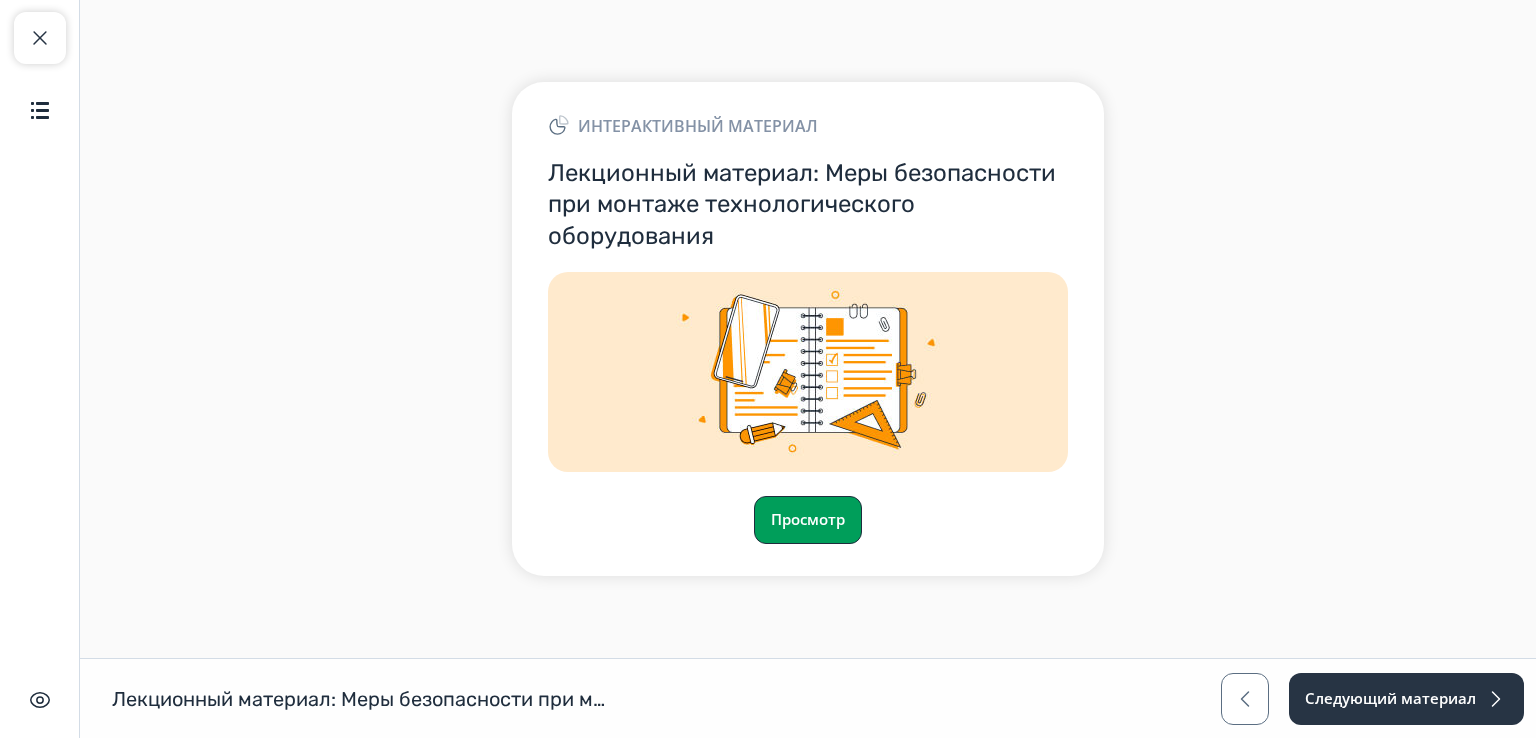 click on "Просмотр" at bounding box center [808, 520] 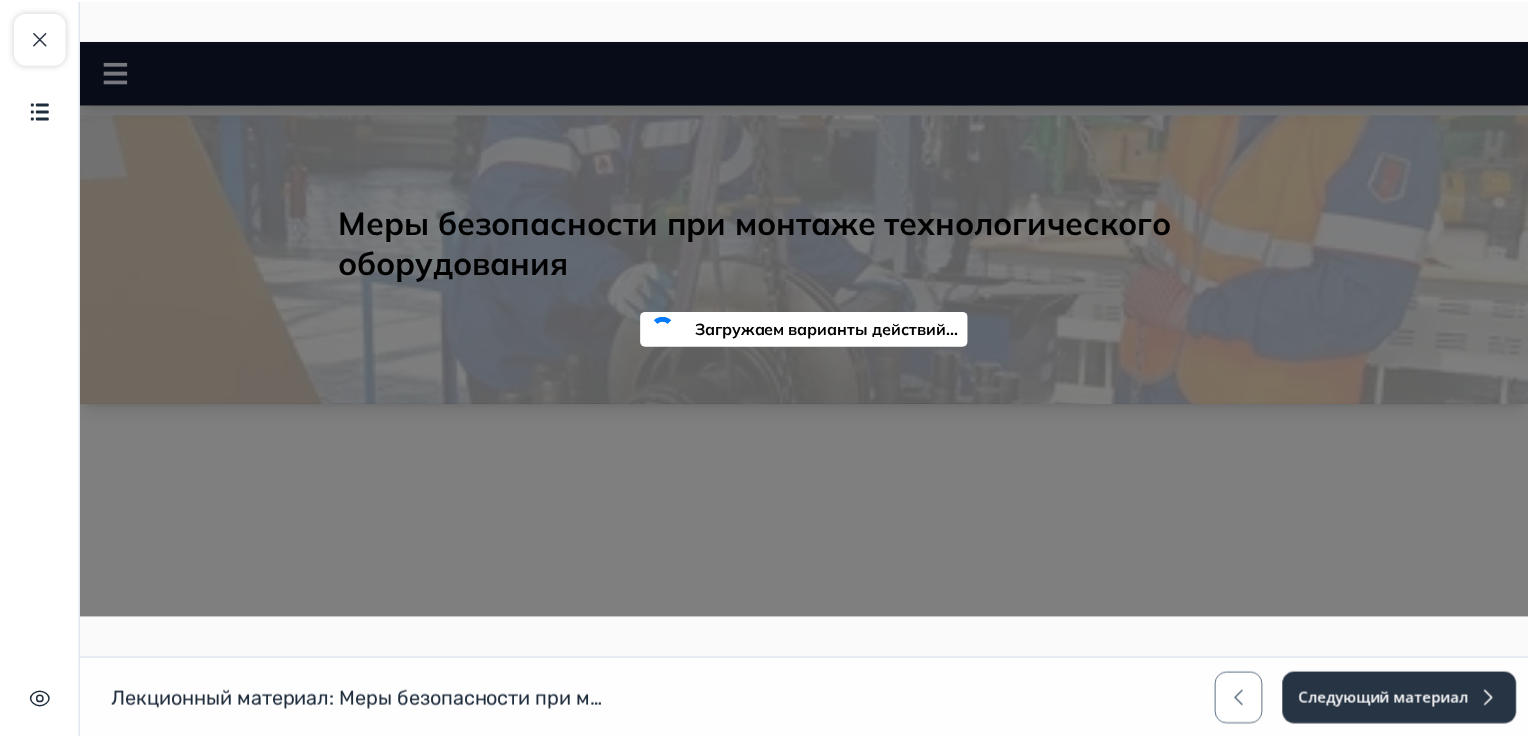 scroll, scrollTop: 0, scrollLeft: 0, axis: both 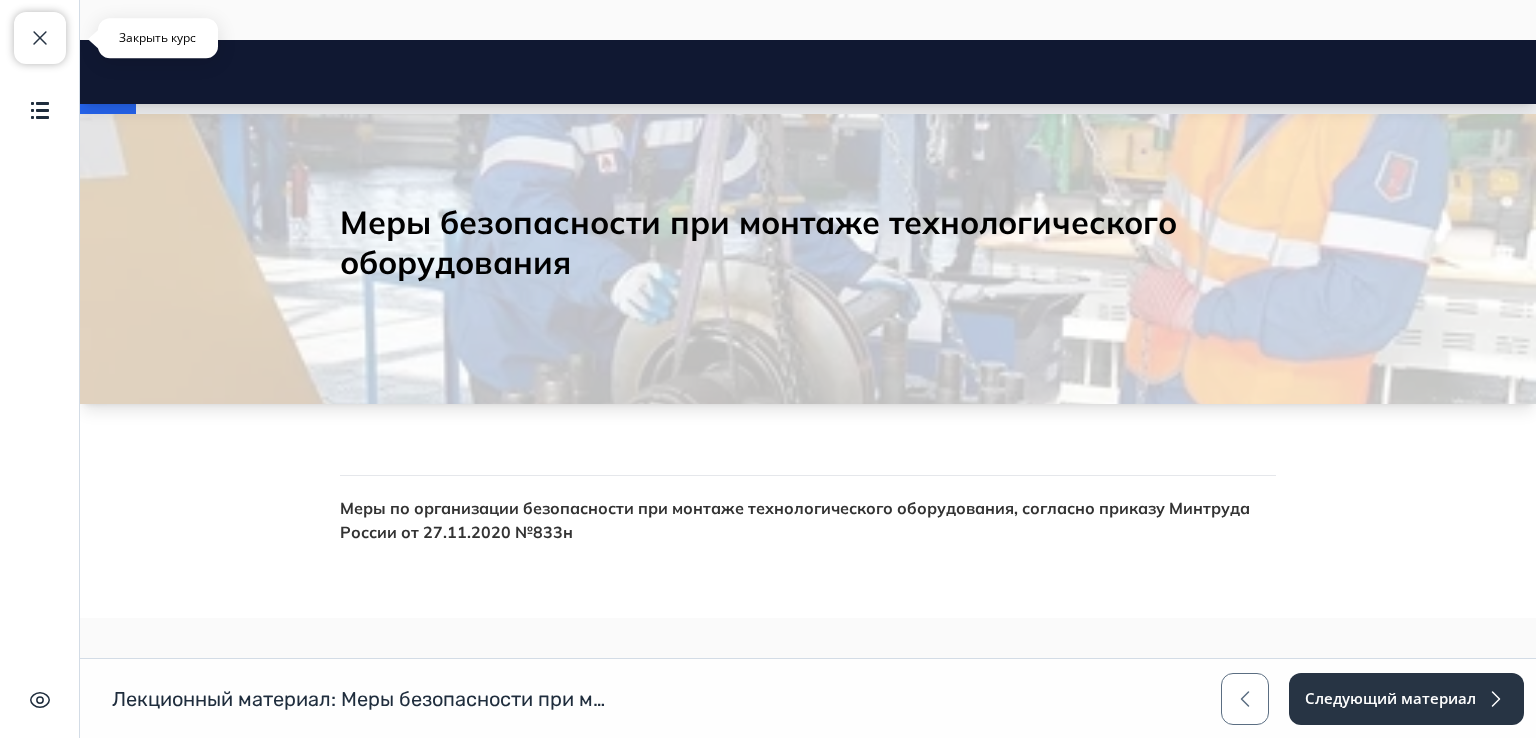 drag, startPoint x: 42, startPoint y: 33, endPoint x: 4, endPoint y: 48, distance: 40.853397 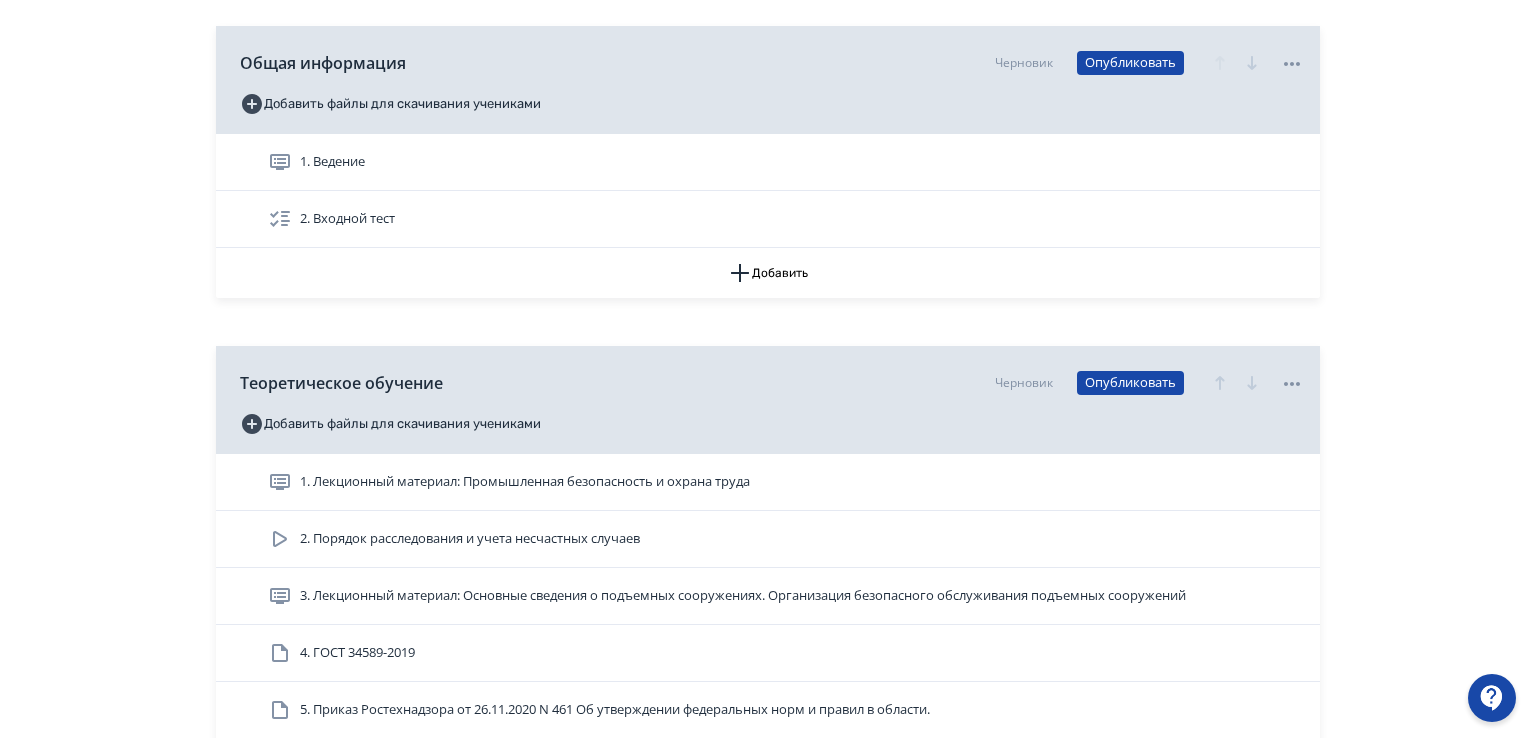 scroll, scrollTop: 0, scrollLeft: 0, axis: both 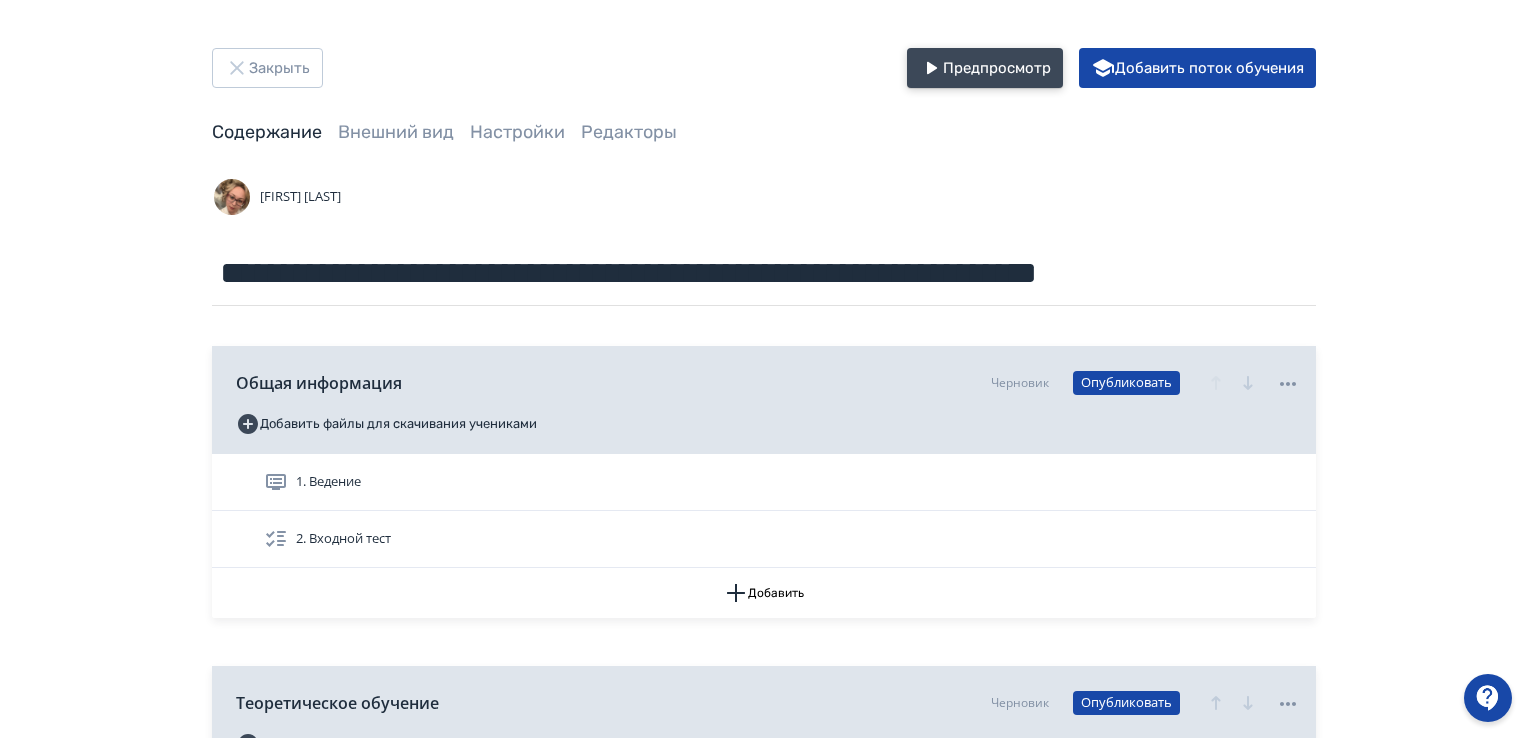click on "Предпросмотр" at bounding box center [985, 68] 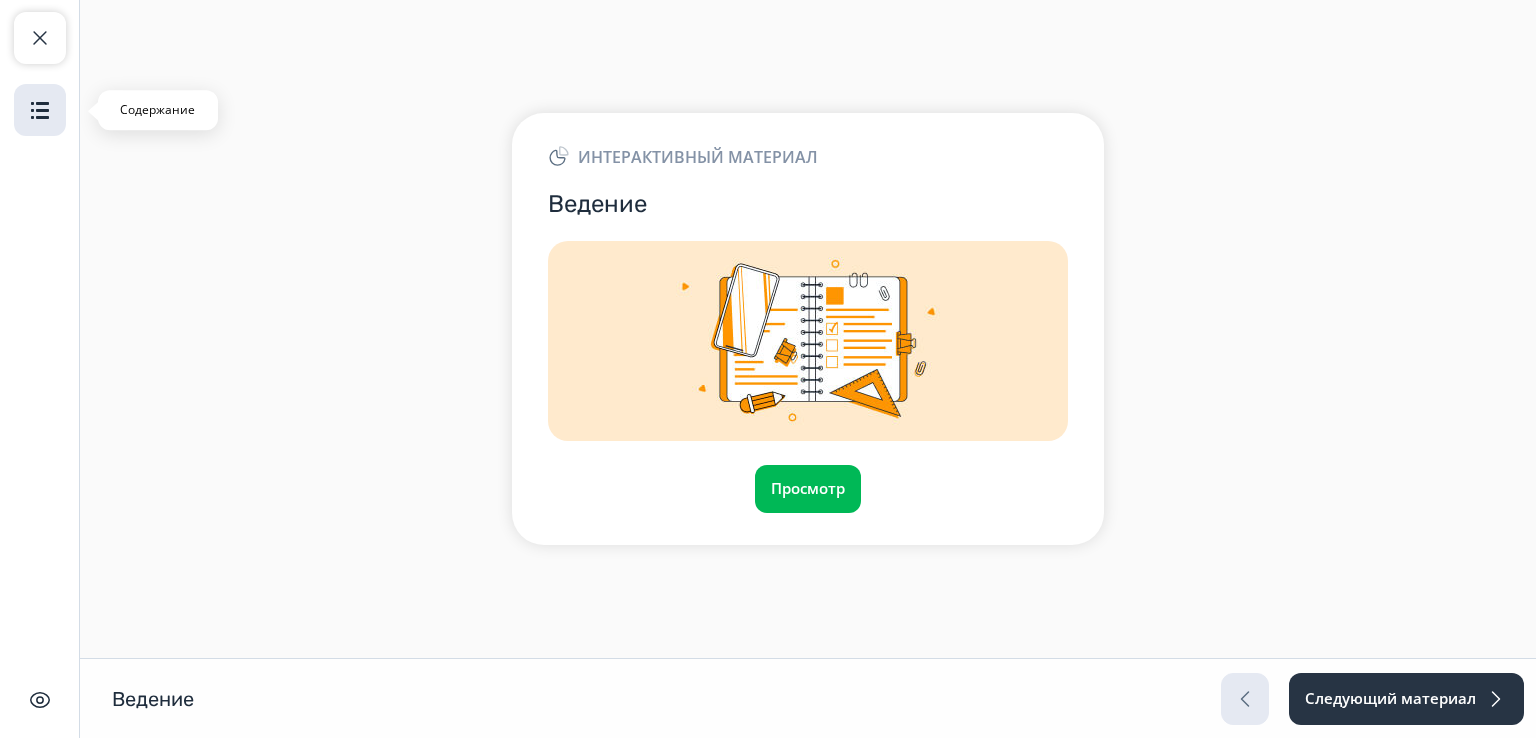 click at bounding box center [40, 110] 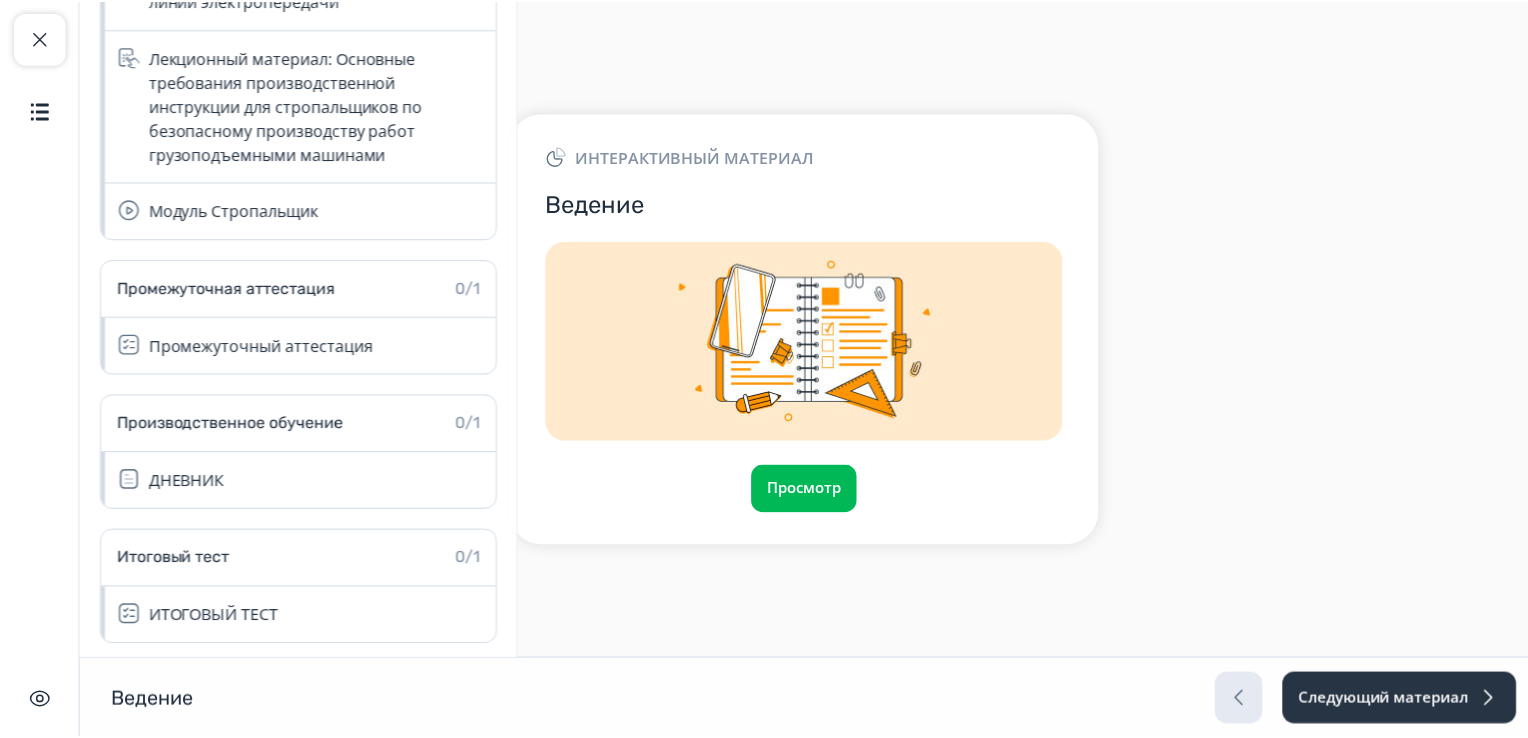 scroll, scrollTop: 2237, scrollLeft: 0, axis: vertical 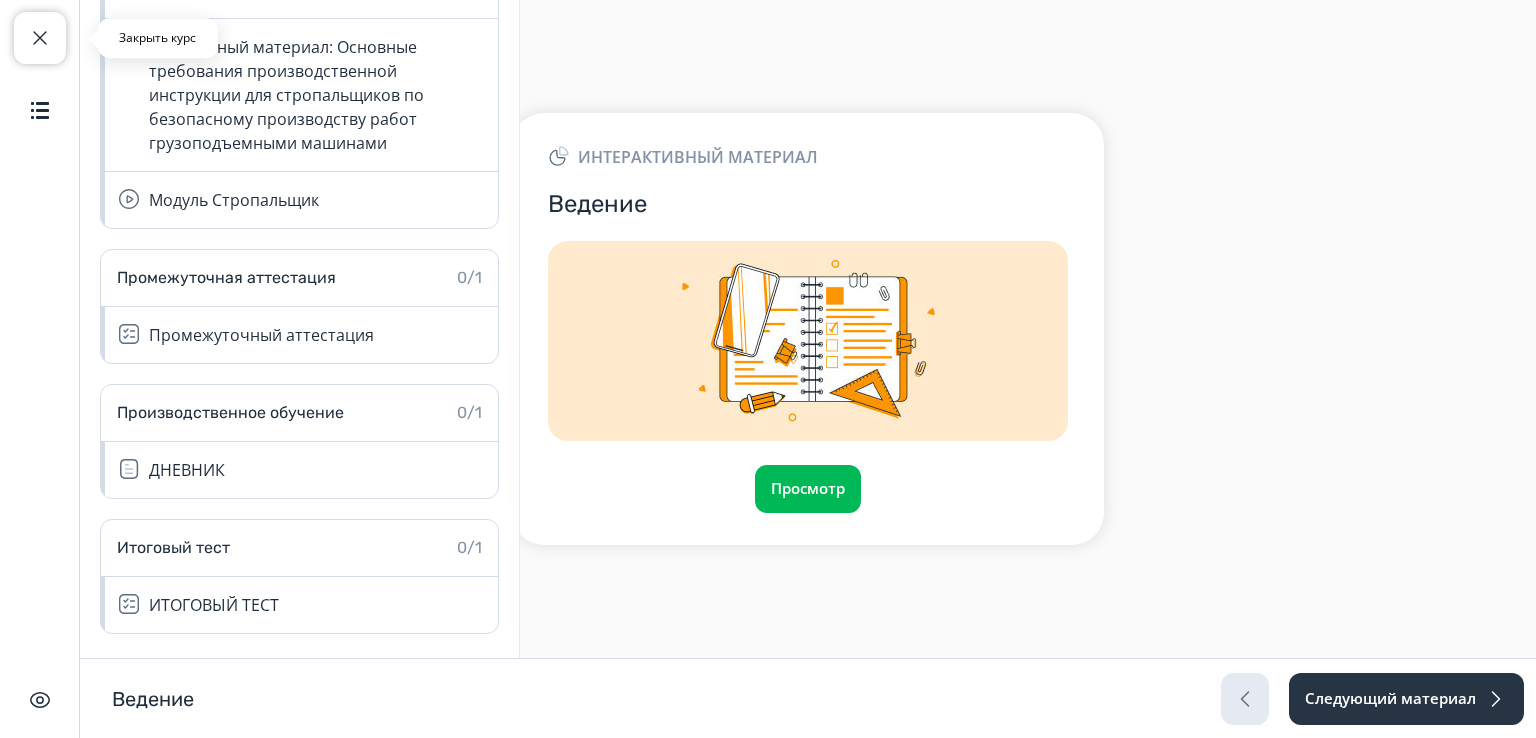 click at bounding box center [40, 38] 